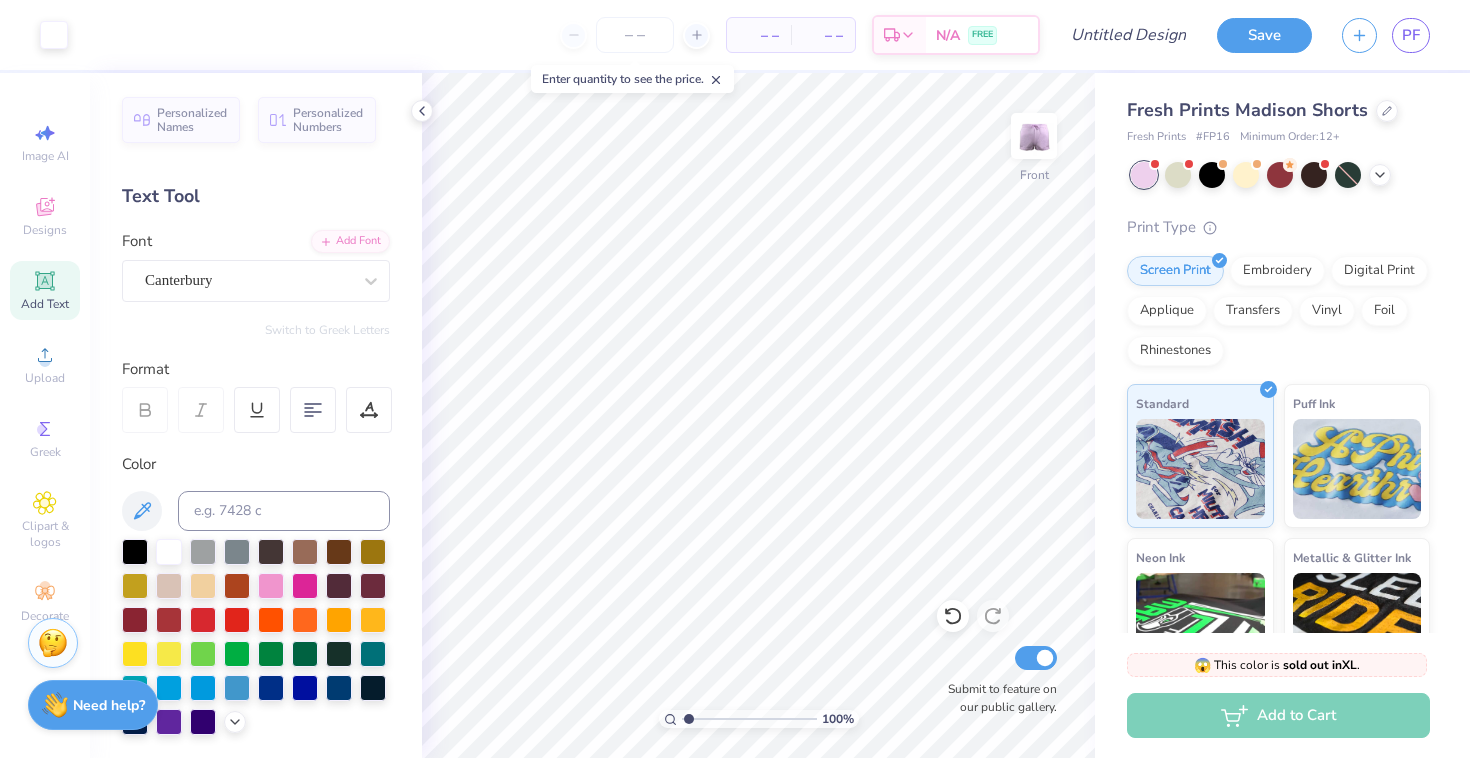 scroll, scrollTop: 0, scrollLeft: 0, axis: both 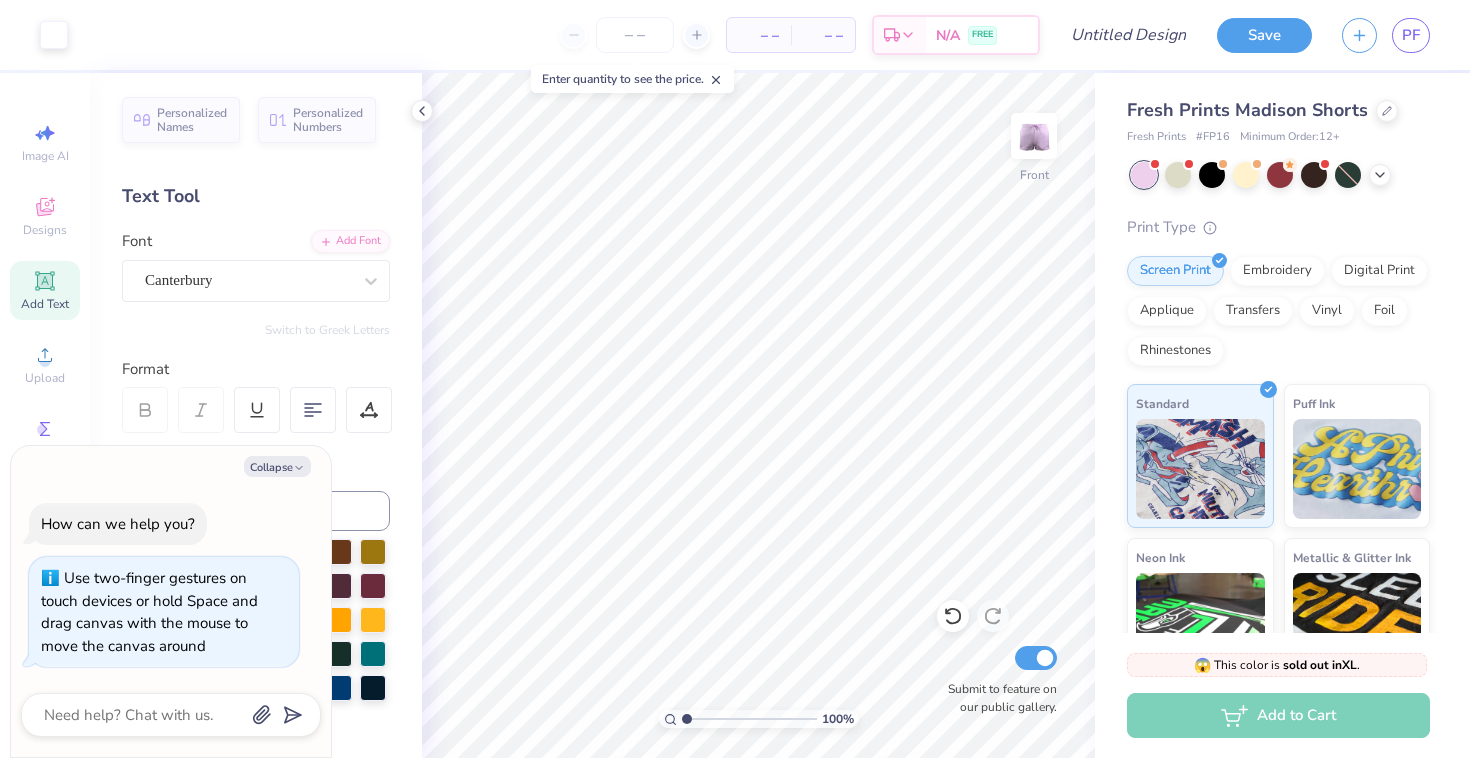 type on "1" 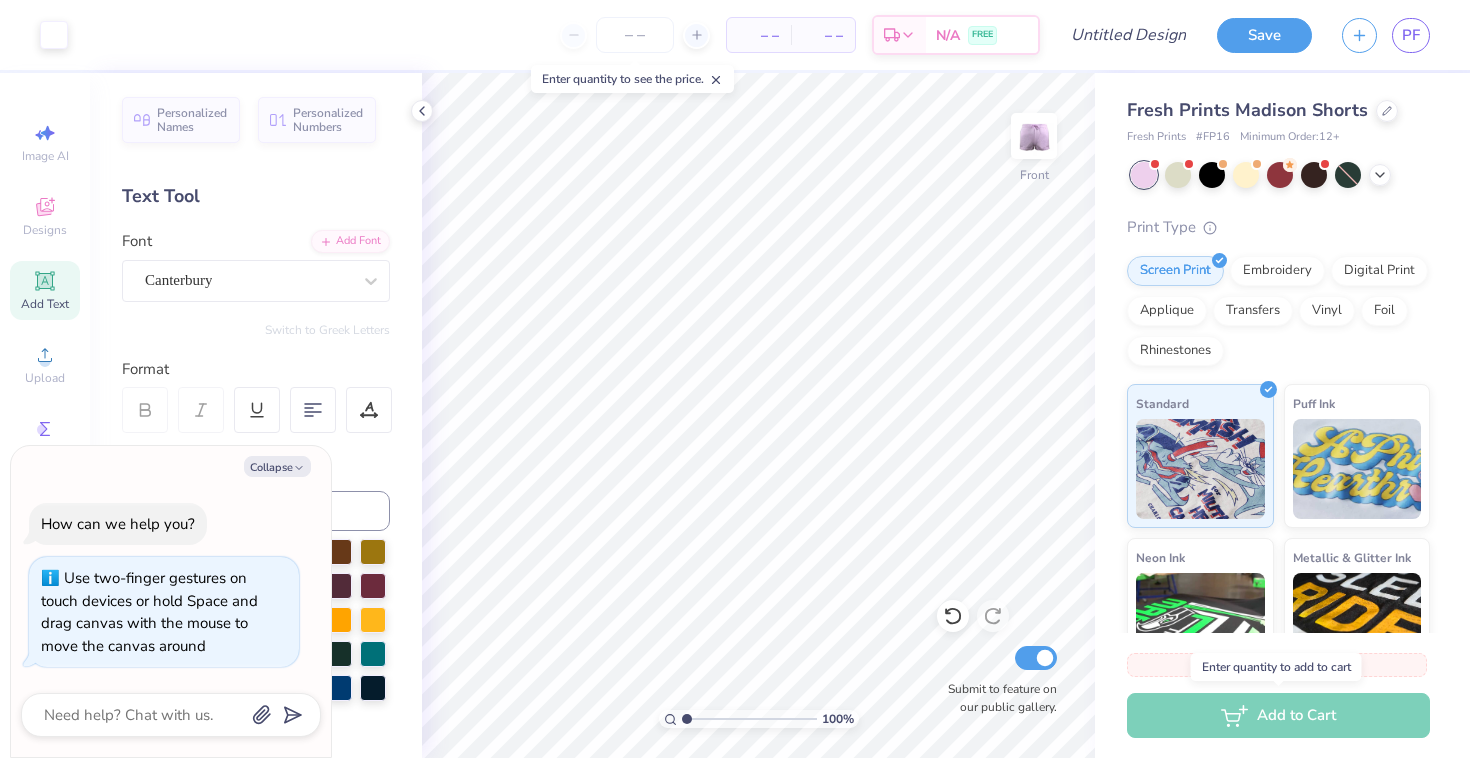click on "Add to Cart" at bounding box center (1278, 715) 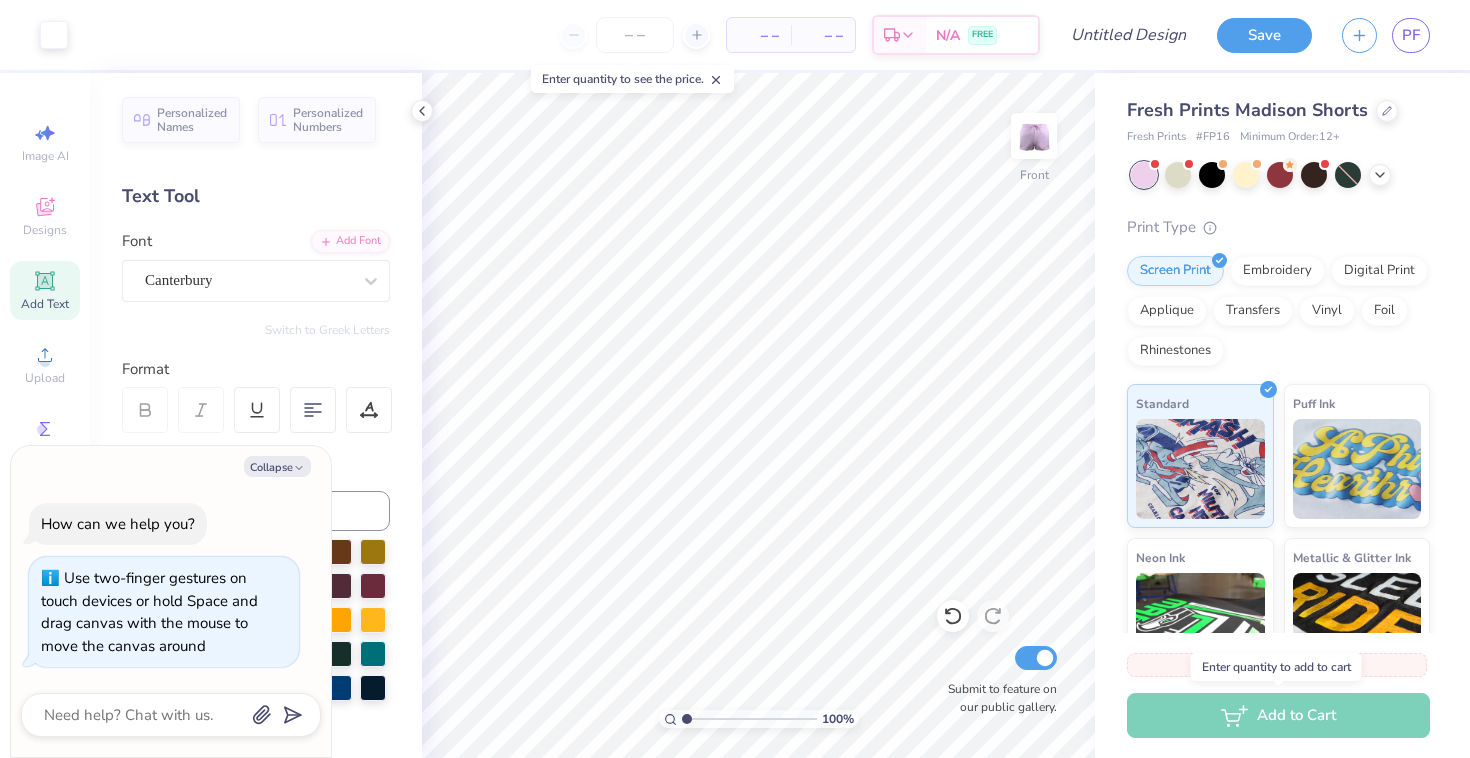 click on "Add to Cart" at bounding box center [1278, 715] 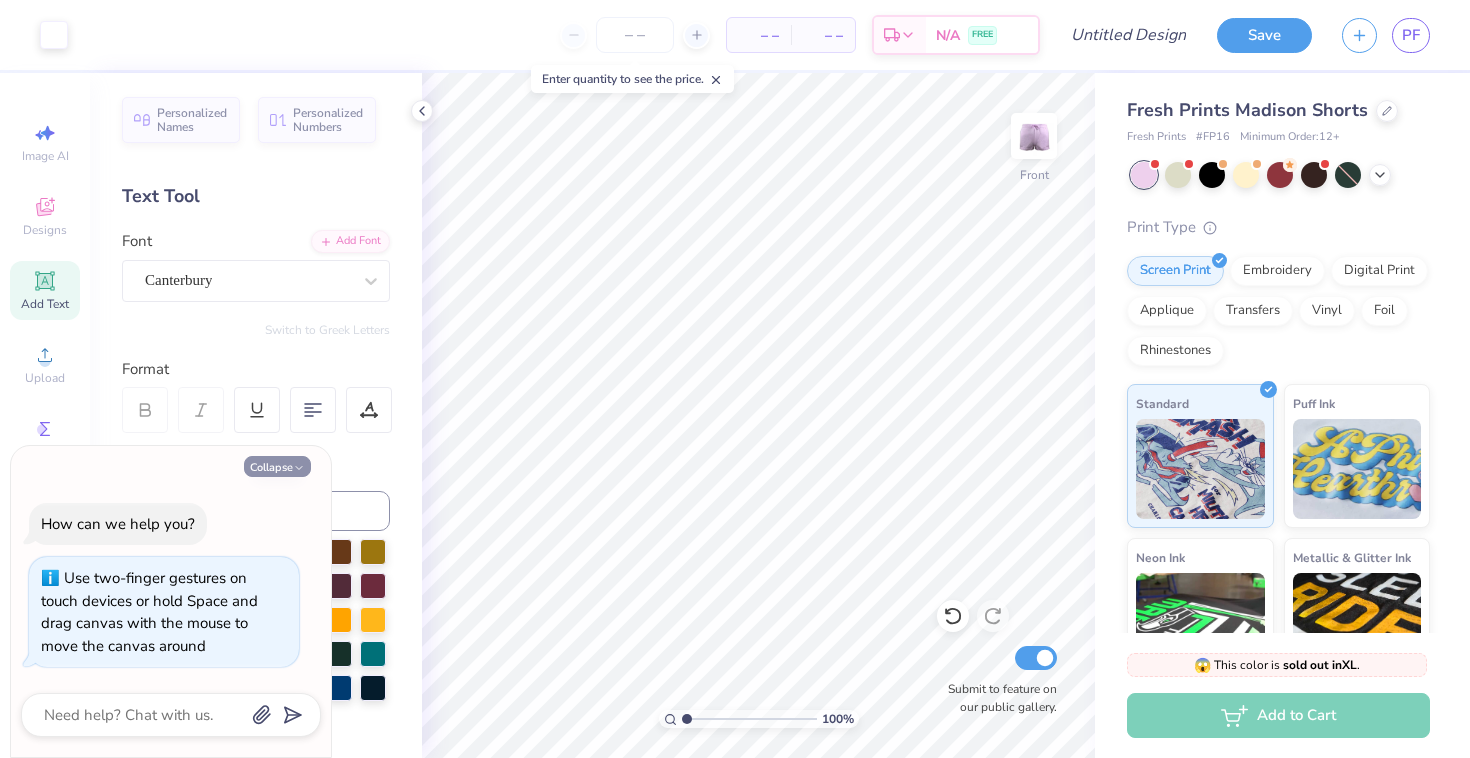 click on "Collapse" at bounding box center [277, 466] 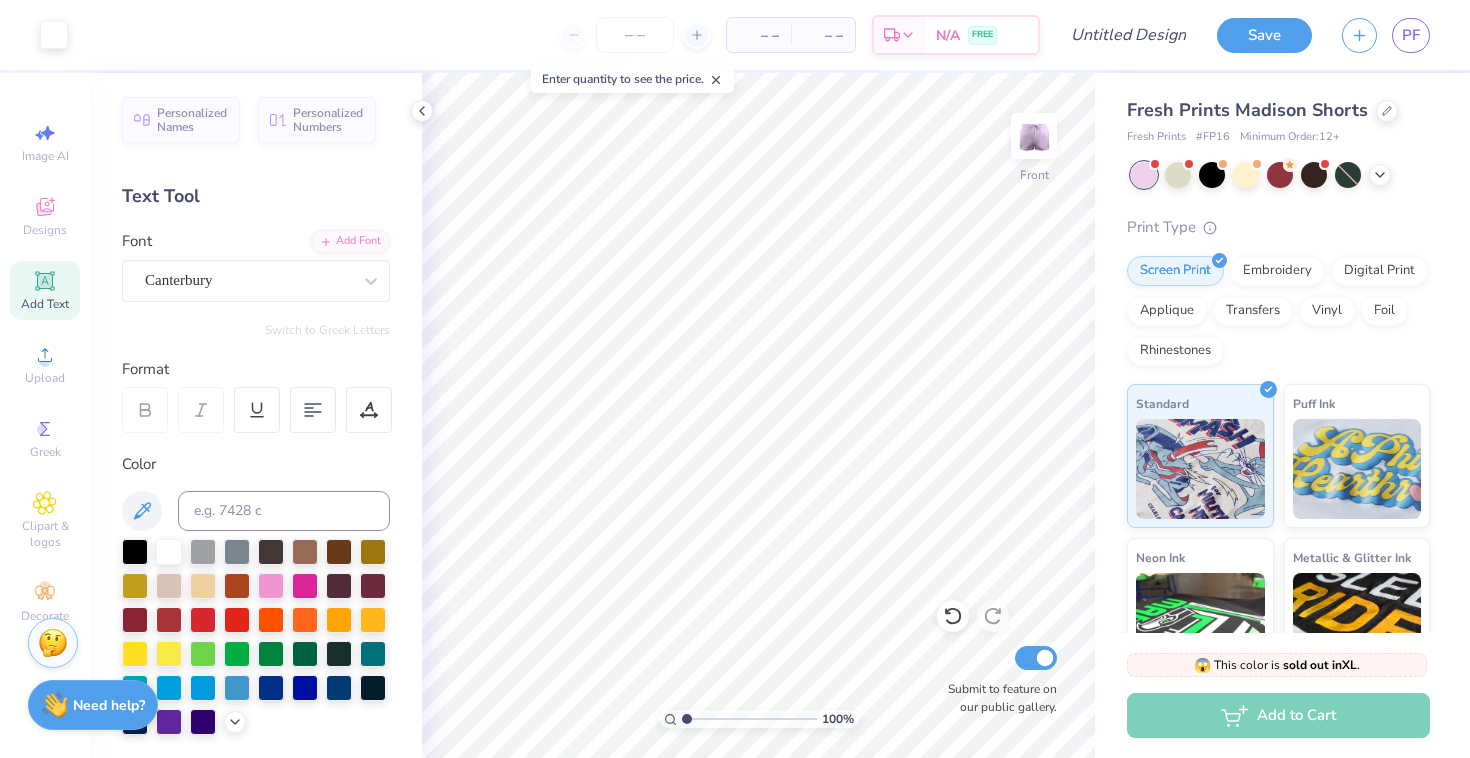 click on "Enter quantity to see the price." at bounding box center [632, 79] 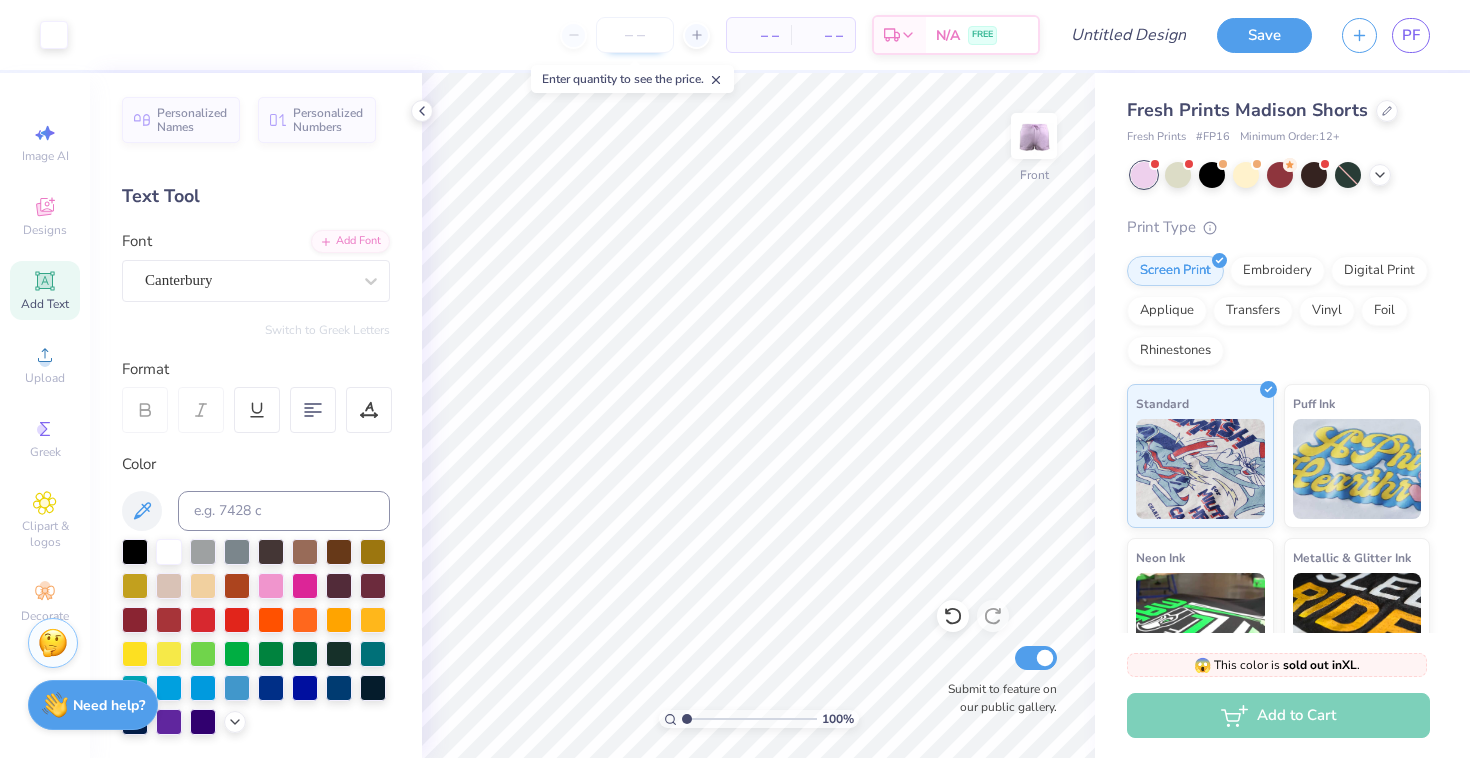click at bounding box center [635, 35] 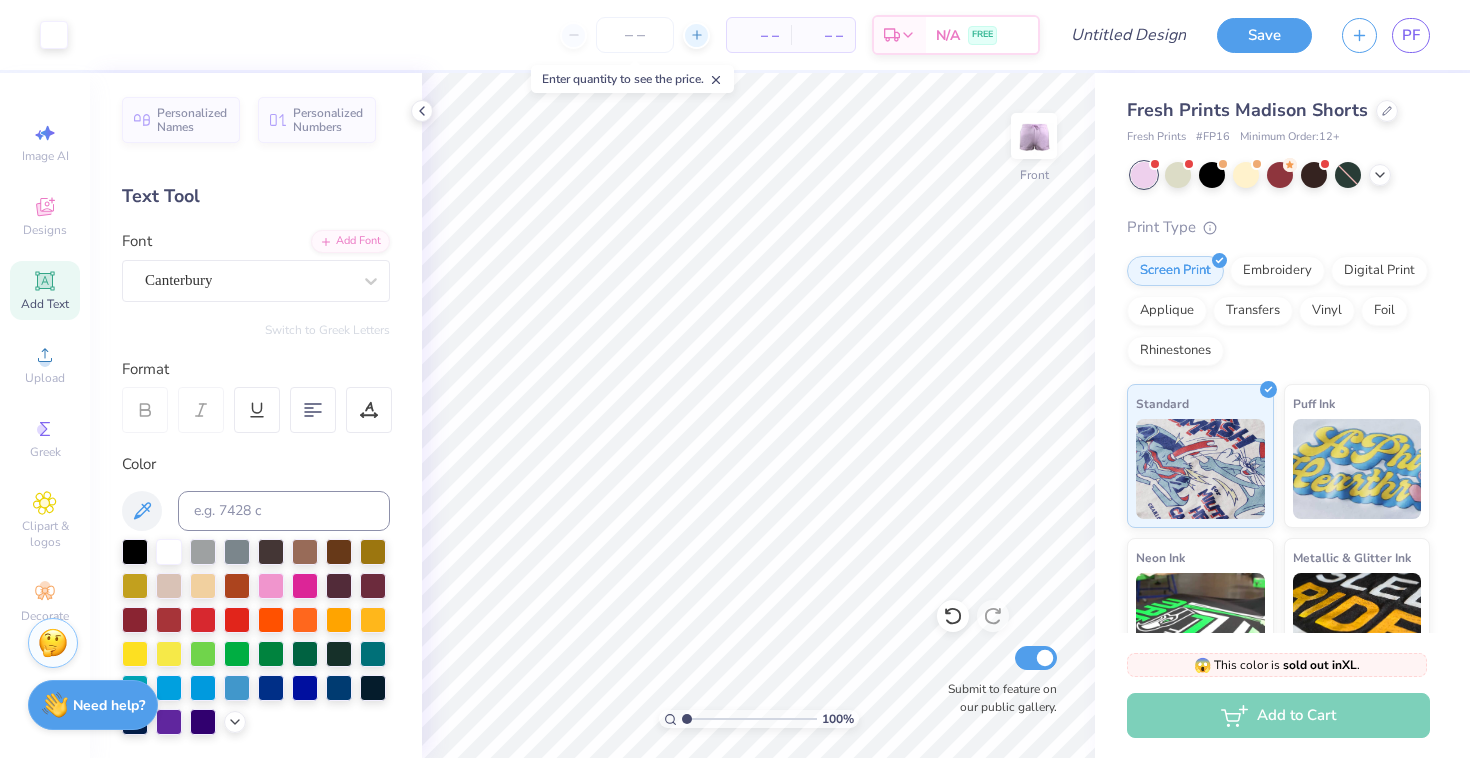 click at bounding box center (696, 35) 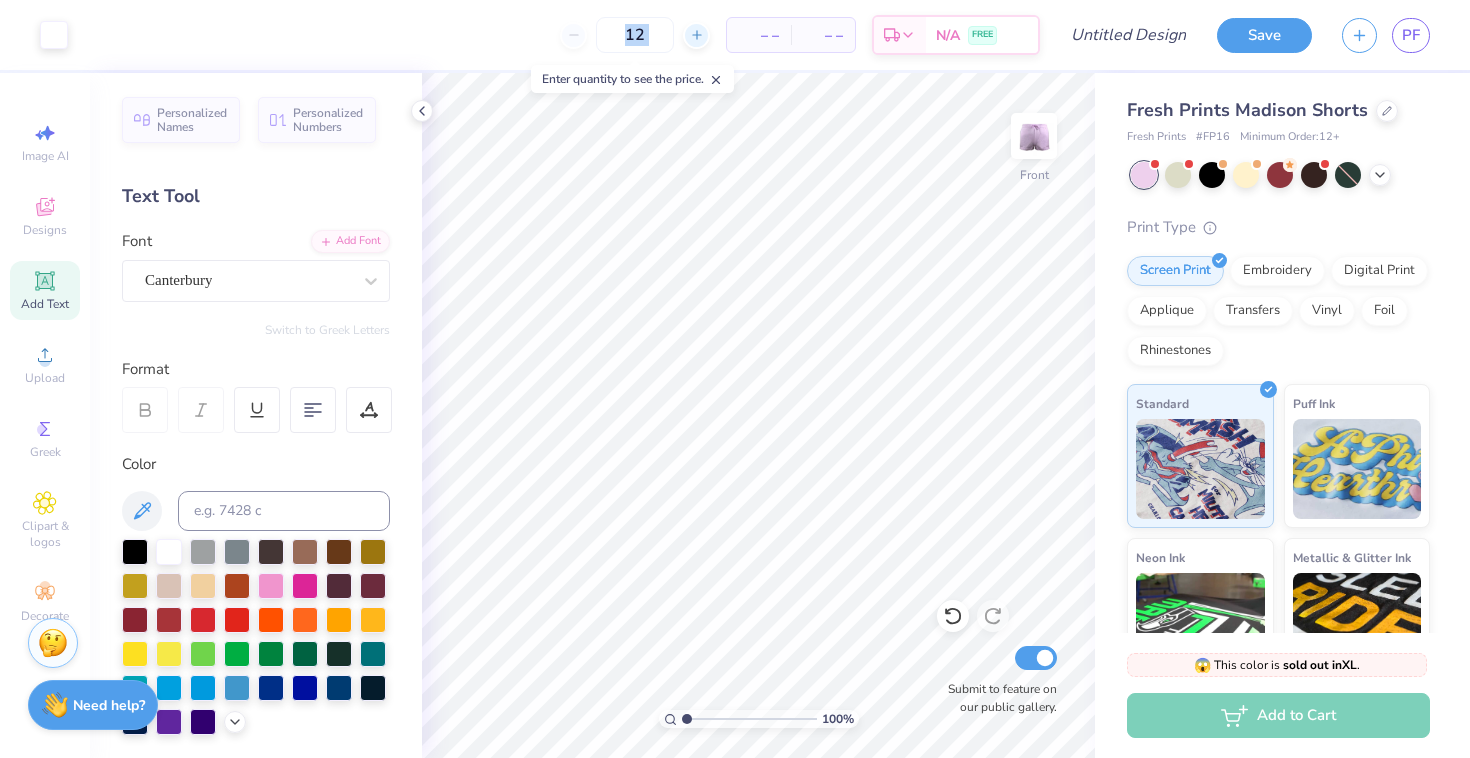 click at bounding box center (696, 35) 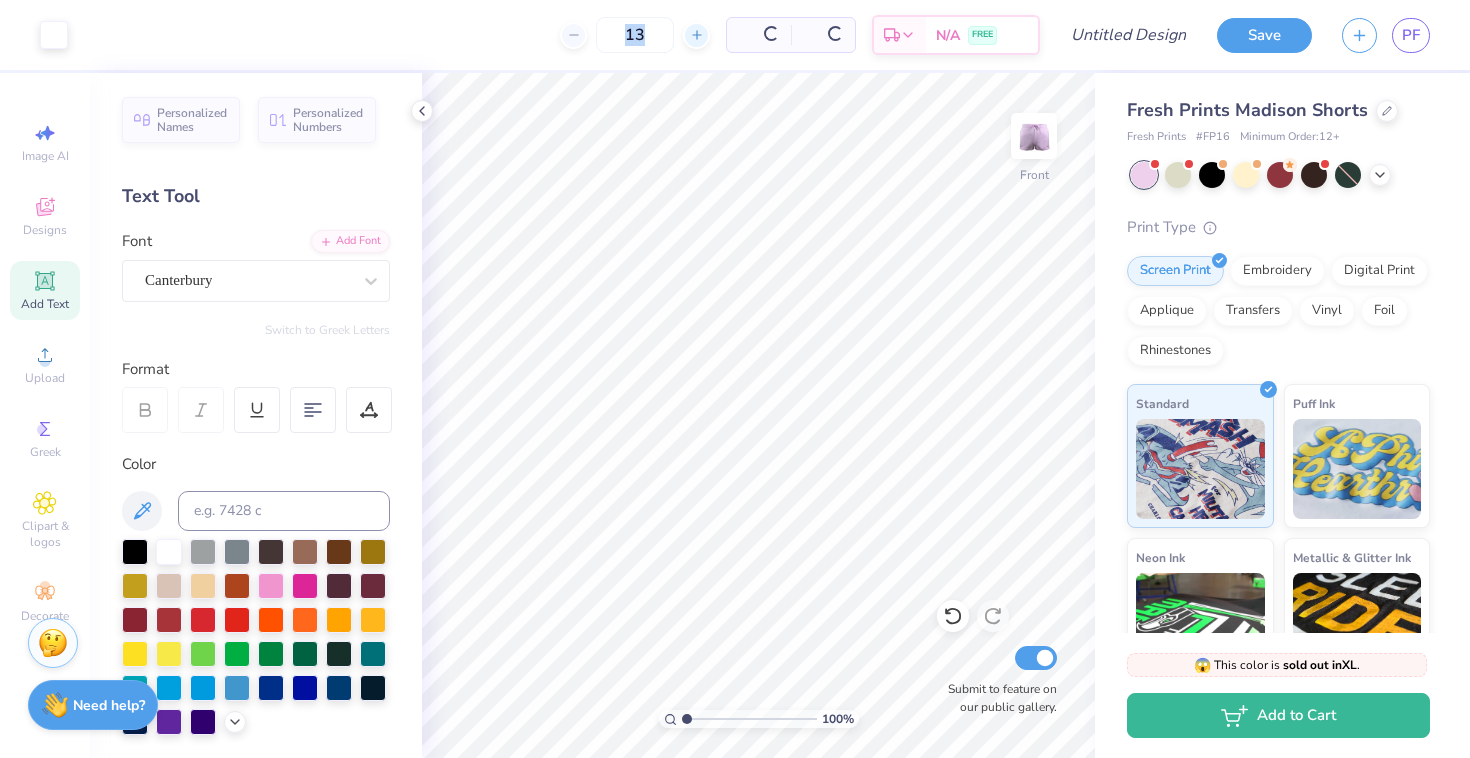 click on "13 Per Item Total Est.  Delivery N/A FREE" at bounding box center (561, 35) 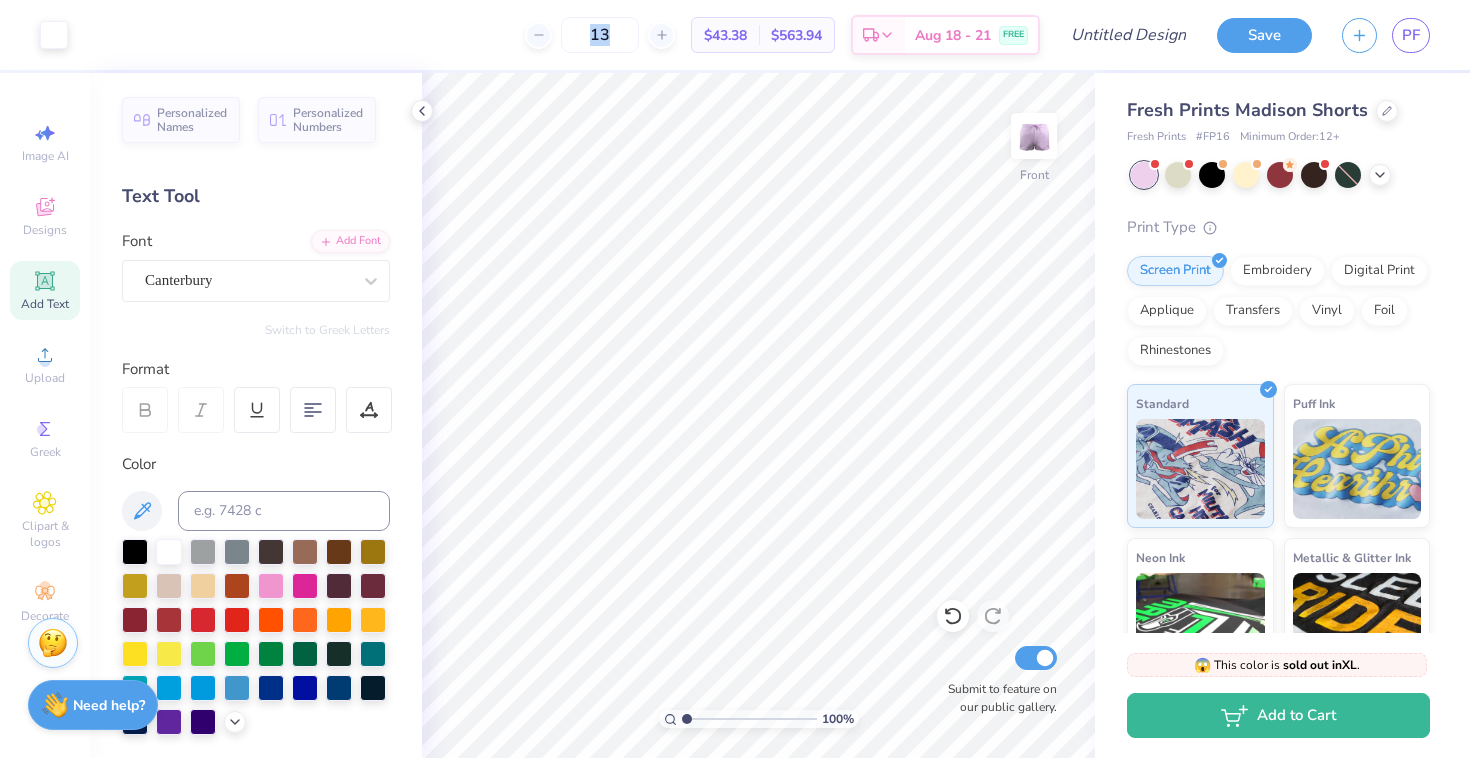 click on "13 $43.38 Per Item $563.94 Total Est.  Delivery Aug 18 - 21 FREE" at bounding box center [561, 35] 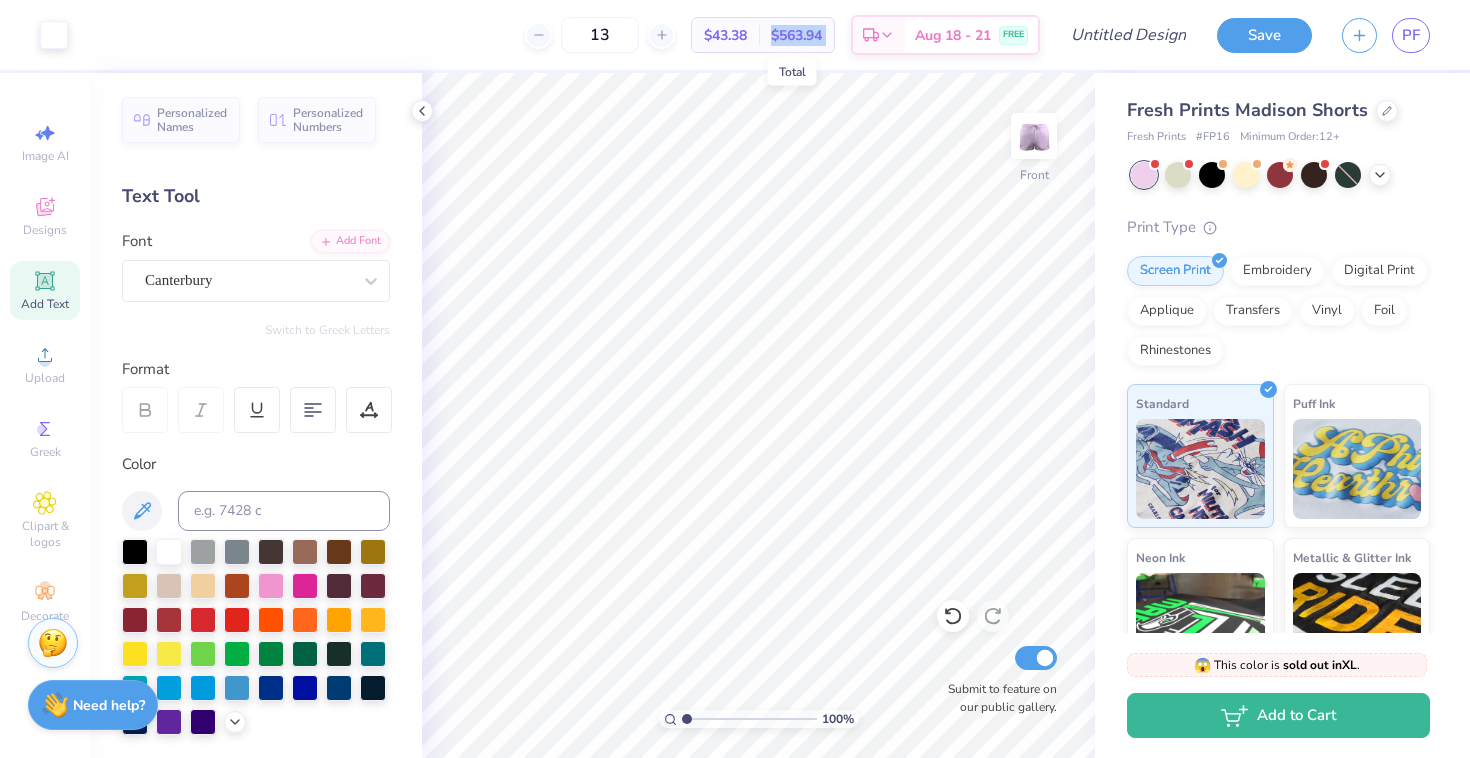 drag, startPoint x: 766, startPoint y: 38, endPoint x: 847, endPoint y: 33, distance: 81.154175 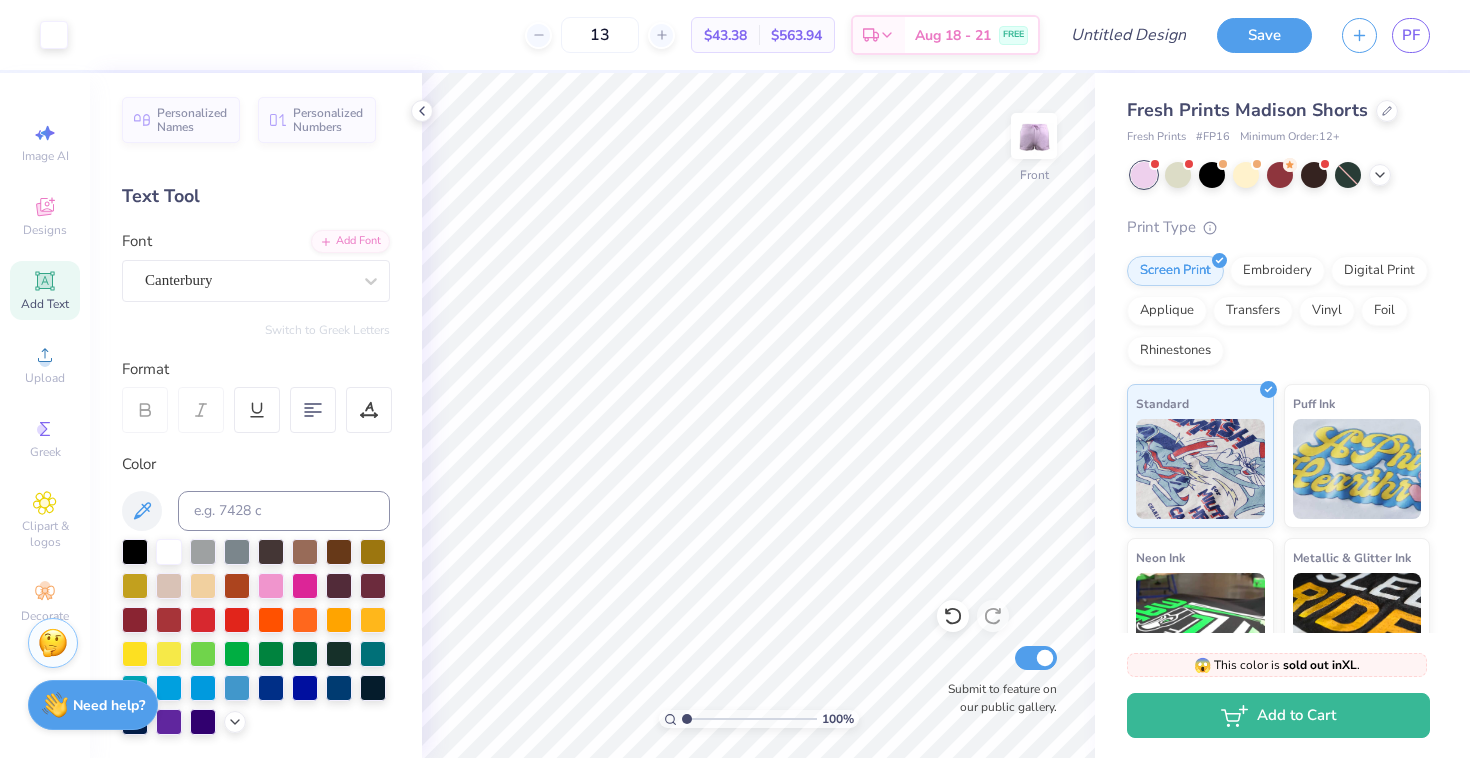 click on "$43.38" at bounding box center [725, 35] 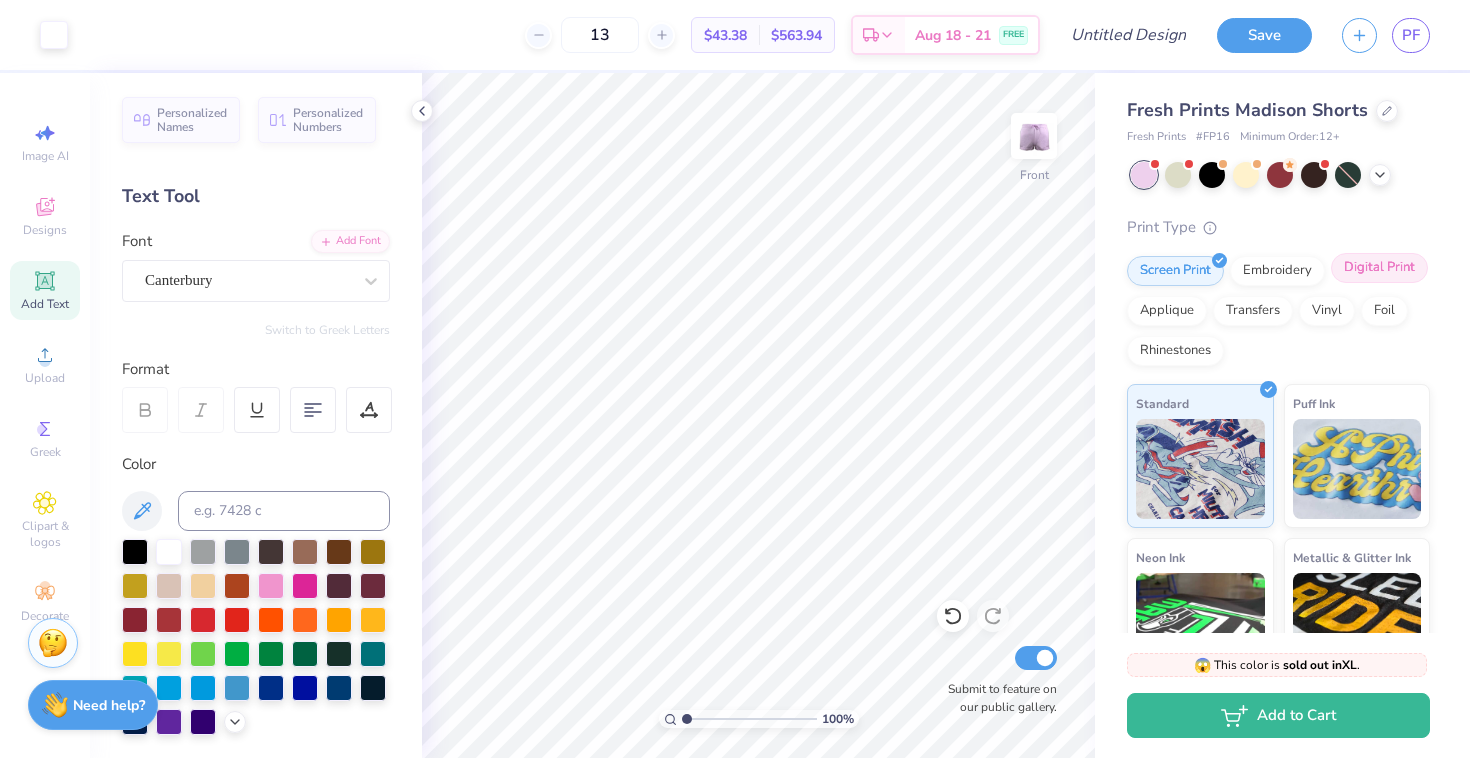 click on "Digital Print" at bounding box center (1379, 268) 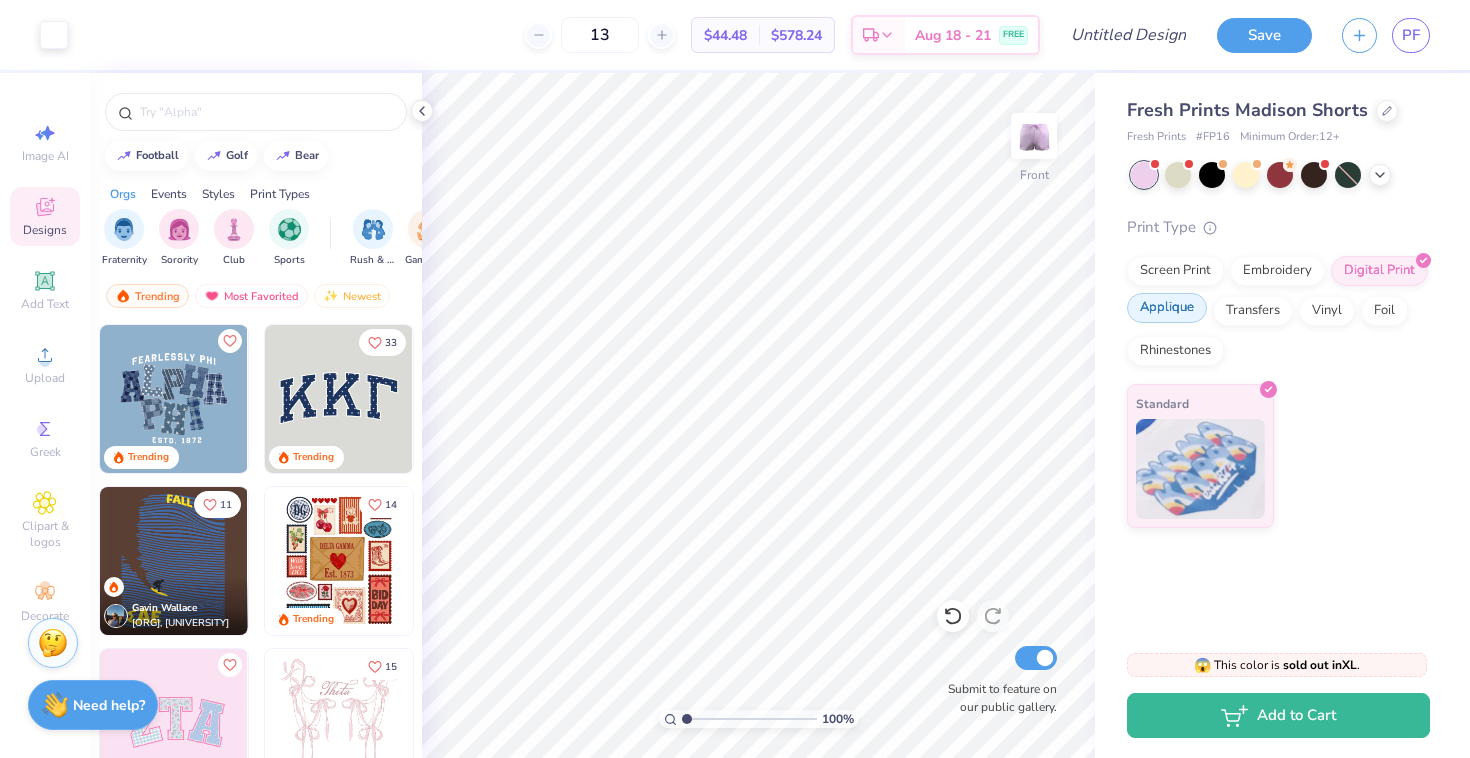 click on "Applique" at bounding box center [1167, 308] 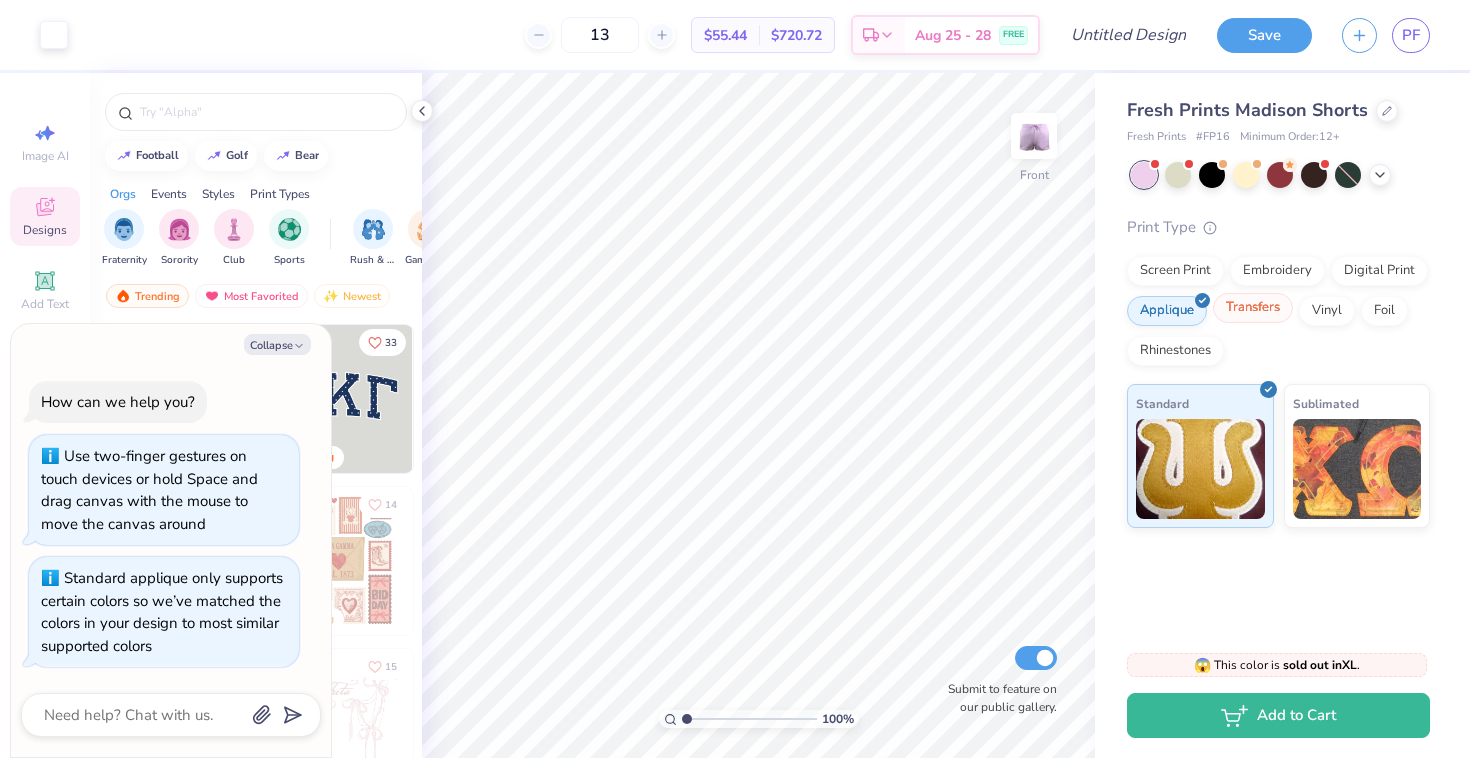 click on "Transfers" at bounding box center (1253, 308) 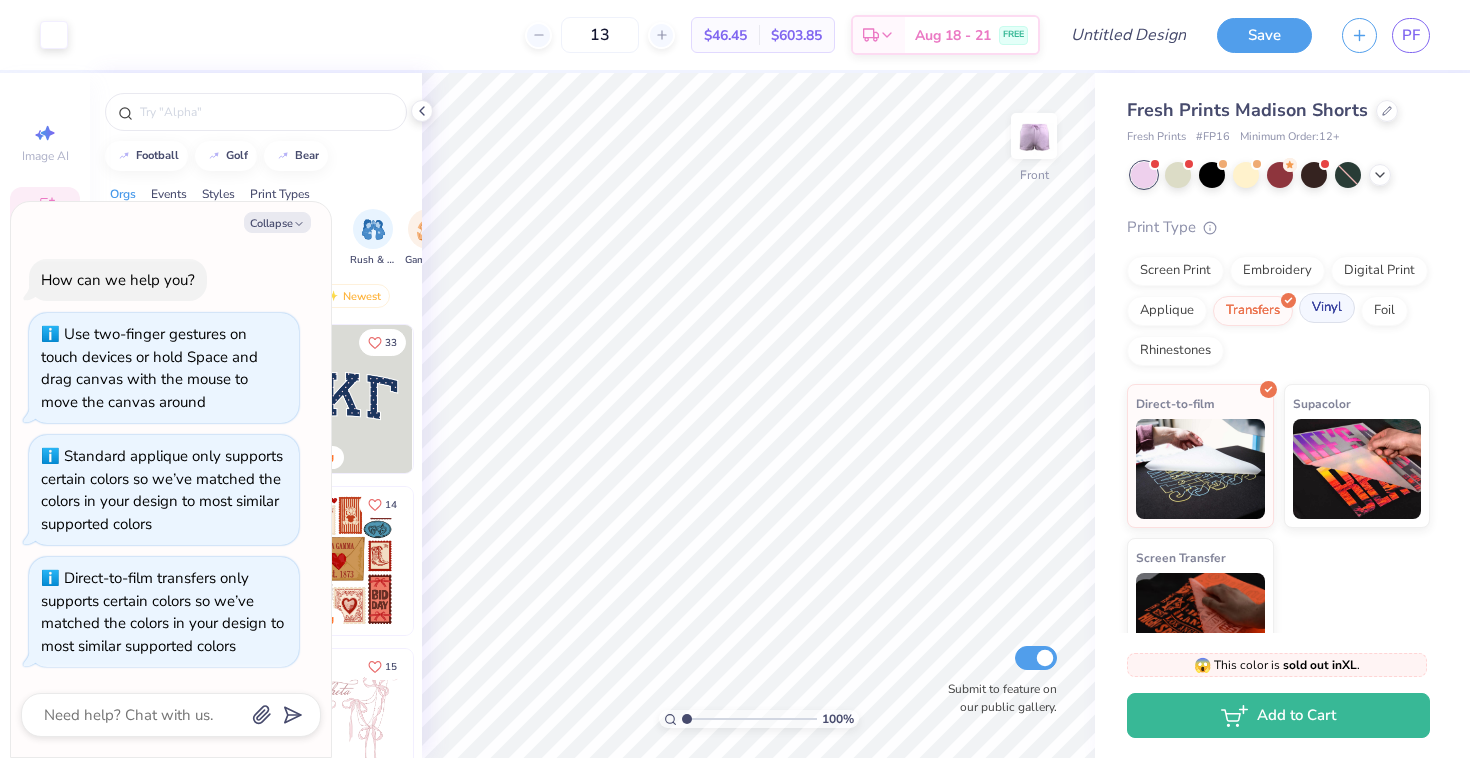 click on "Vinyl" at bounding box center (1327, 308) 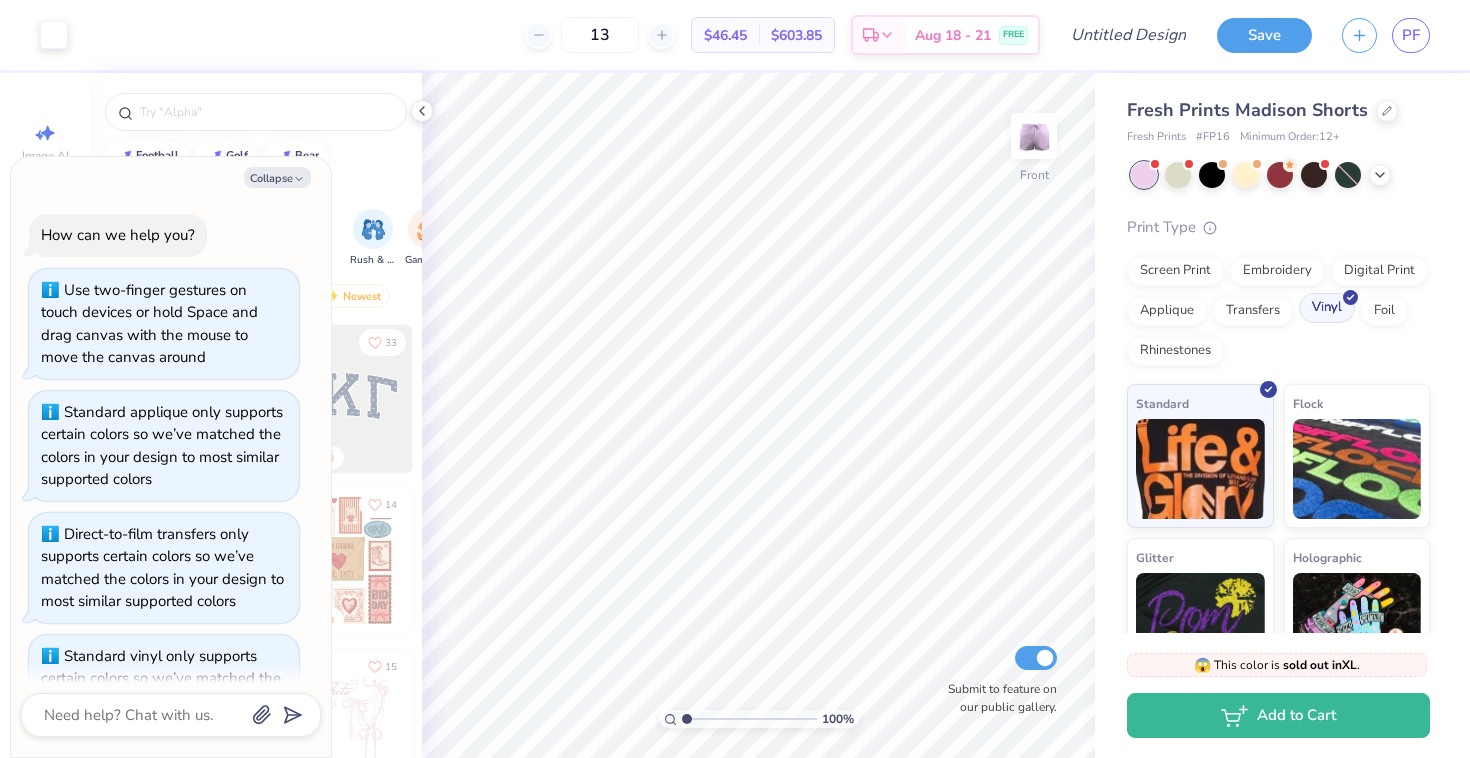 scroll, scrollTop: 69, scrollLeft: 0, axis: vertical 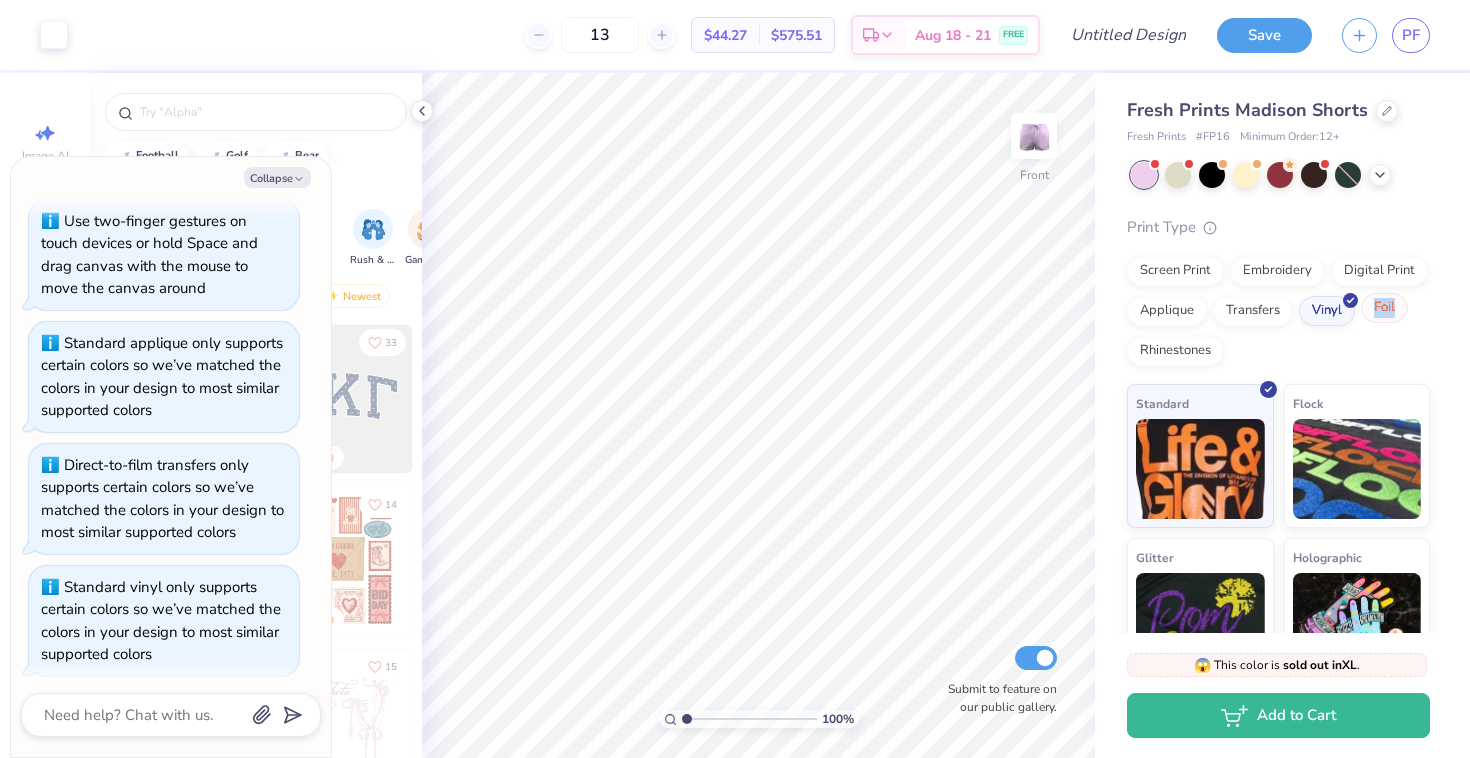 click on "Foil" at bounding box center [1384, 308] 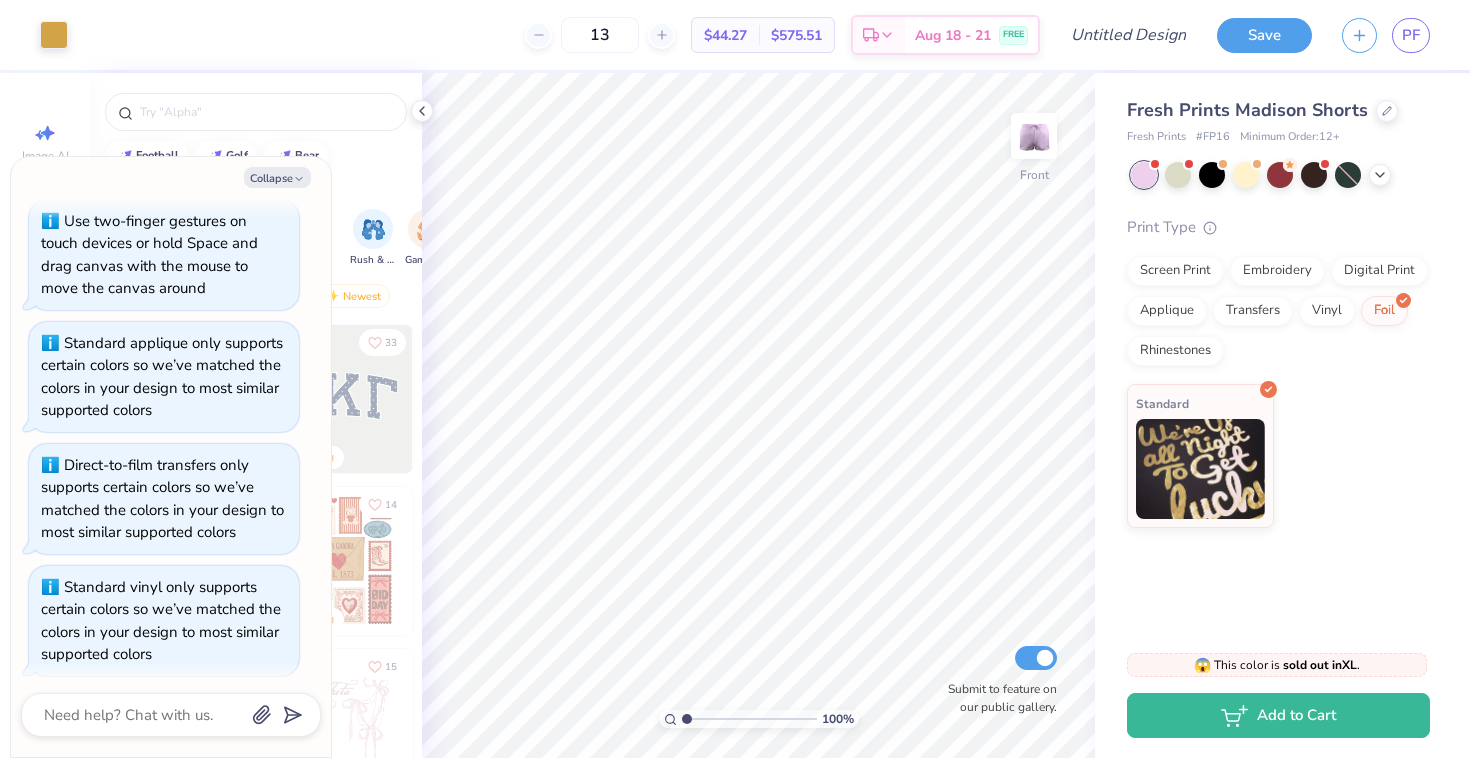 scroll, scrollTop: 189, scrollLeft: 0, axis: vertical 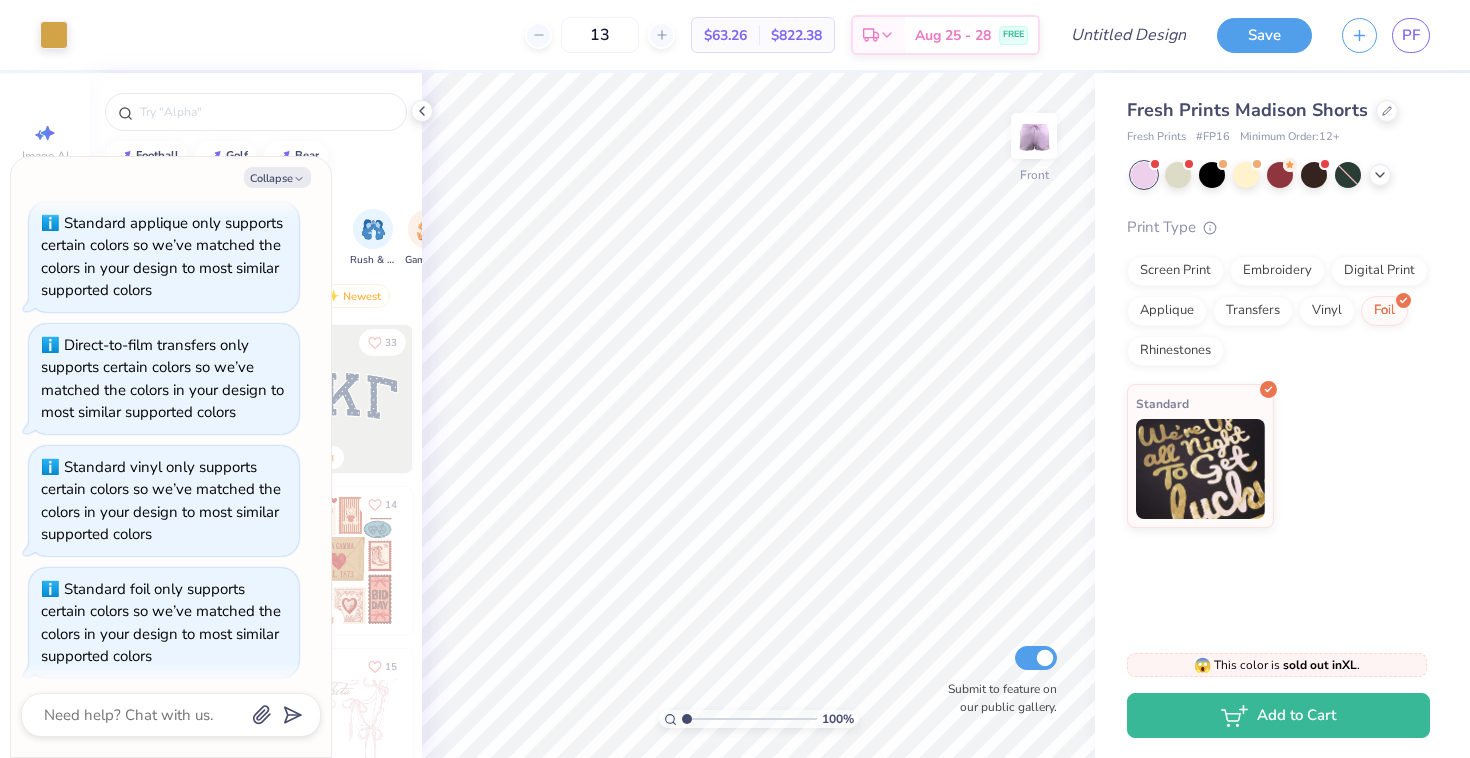 click on "Screen Print Embroidery Digital Print Applique Transfers Vinyl Foil Rhinestones" at bounding box center (1278, 311) 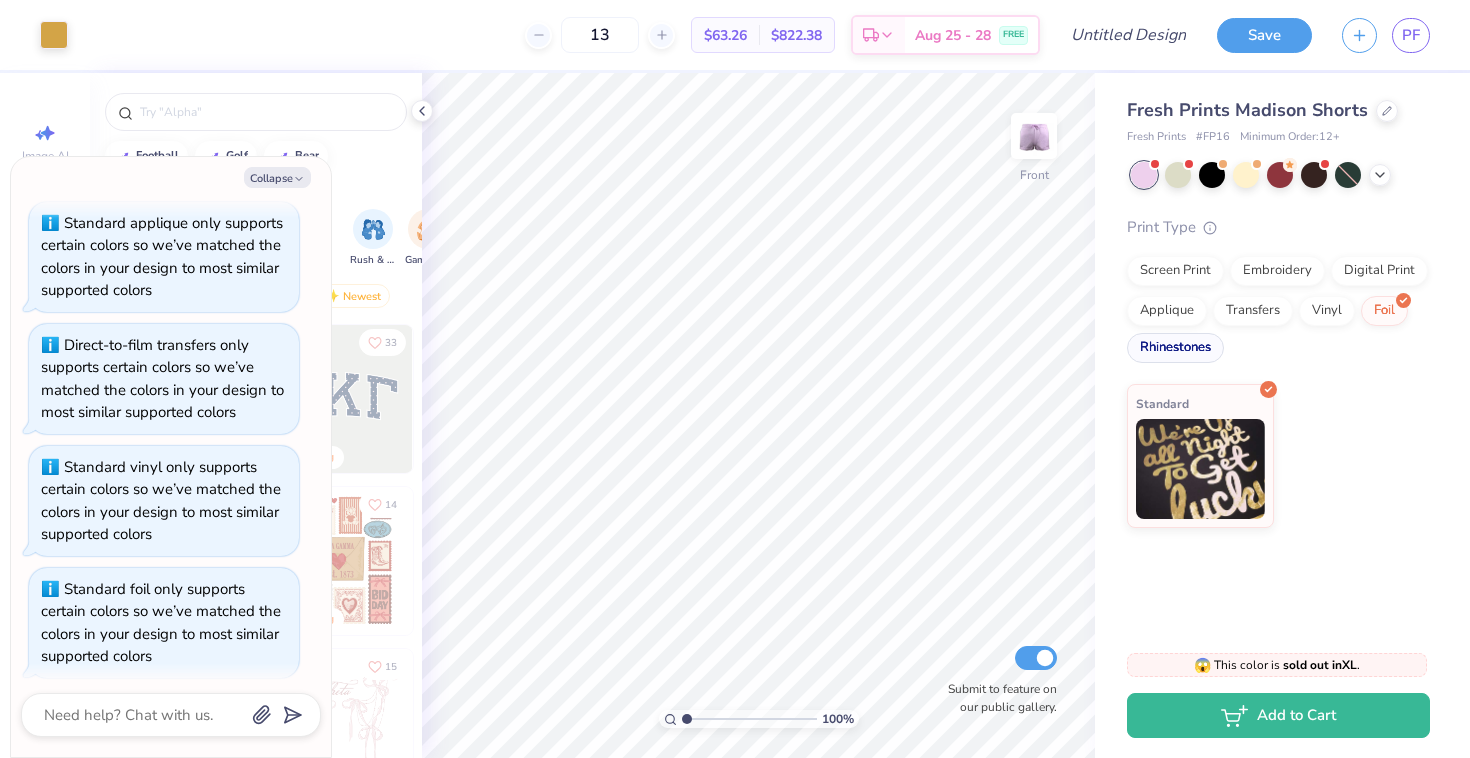 click on "Rhinestones" at bounding box center (1175, 348) 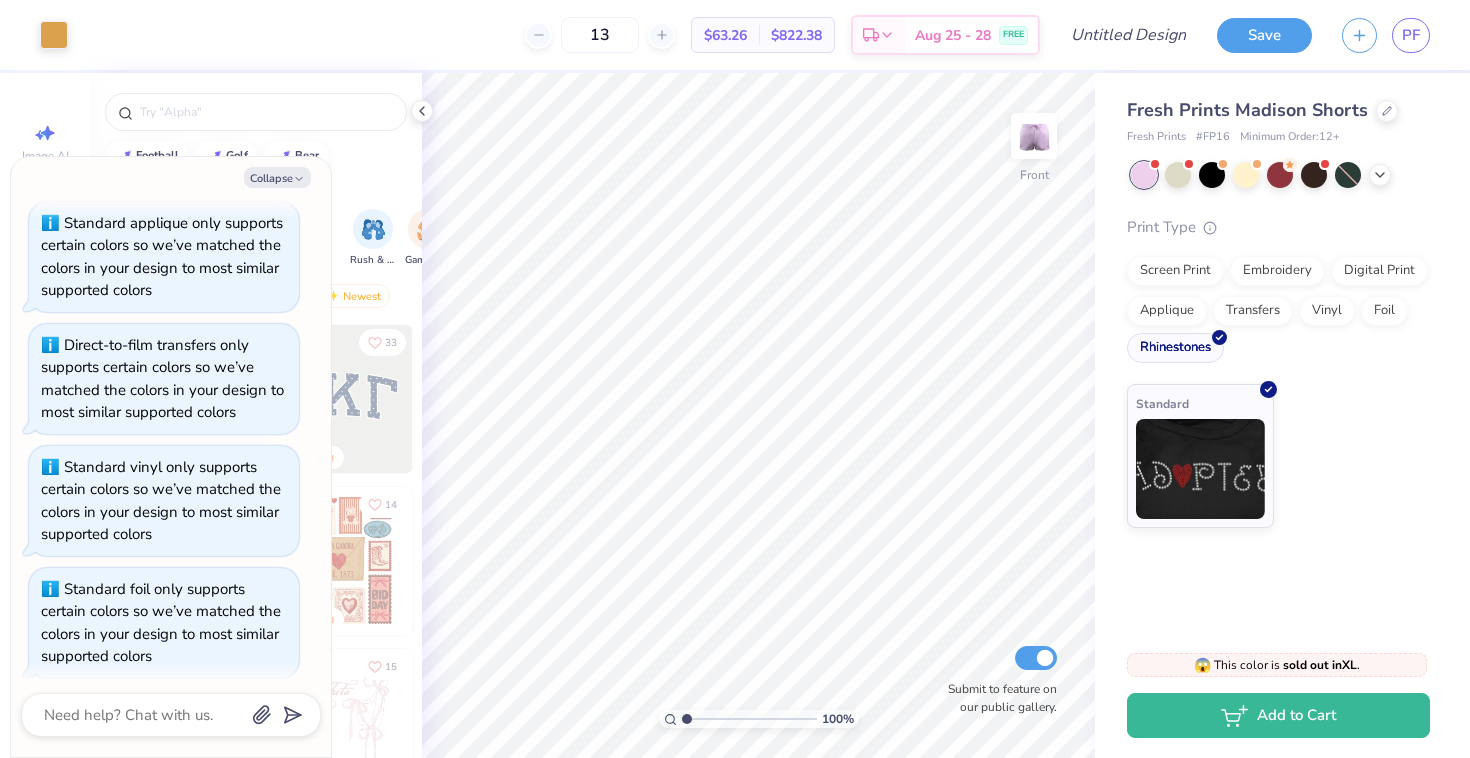 scroll, scrollTop: 309, scrollLeft: 0, axis: vertical 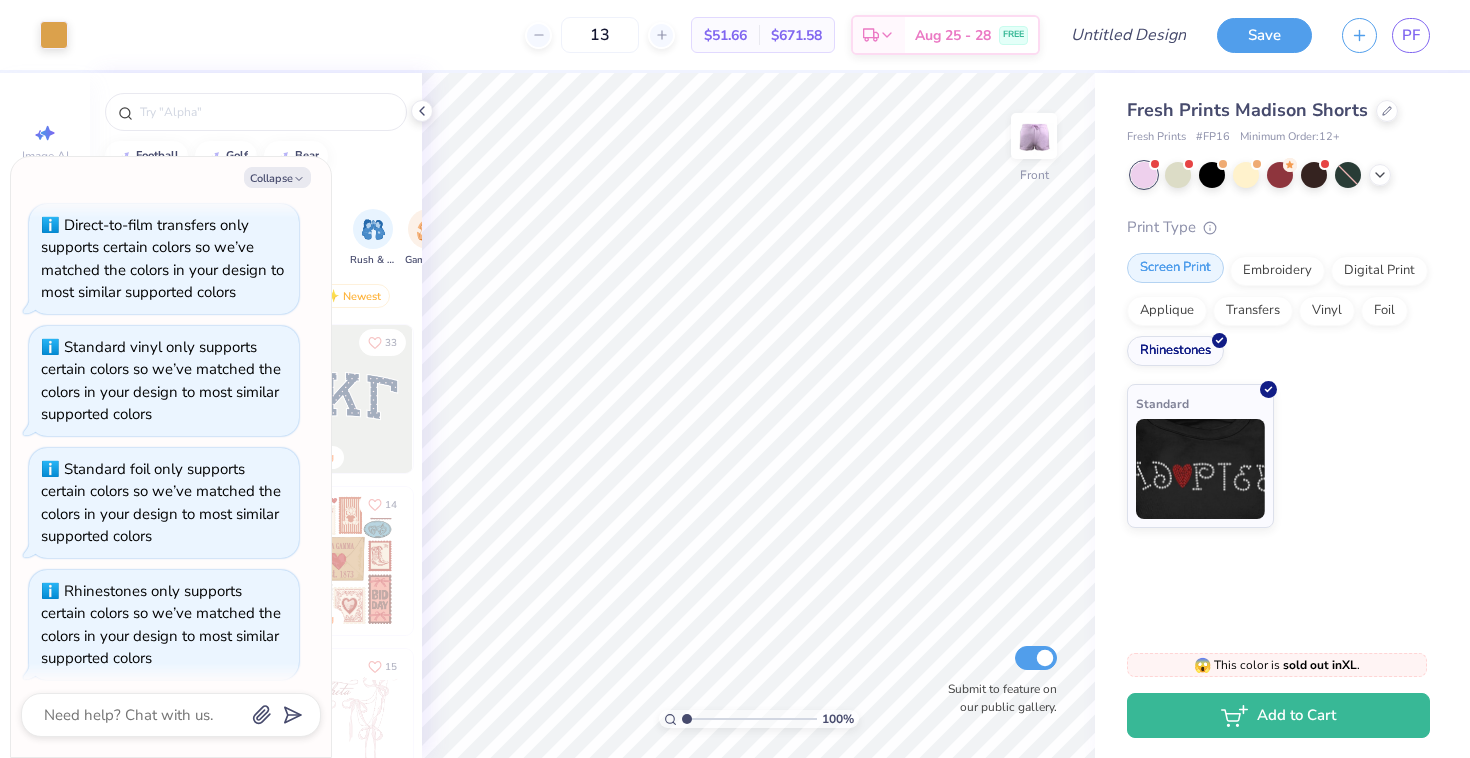 click on "Screen Print" at bounding box center (1175, 268) 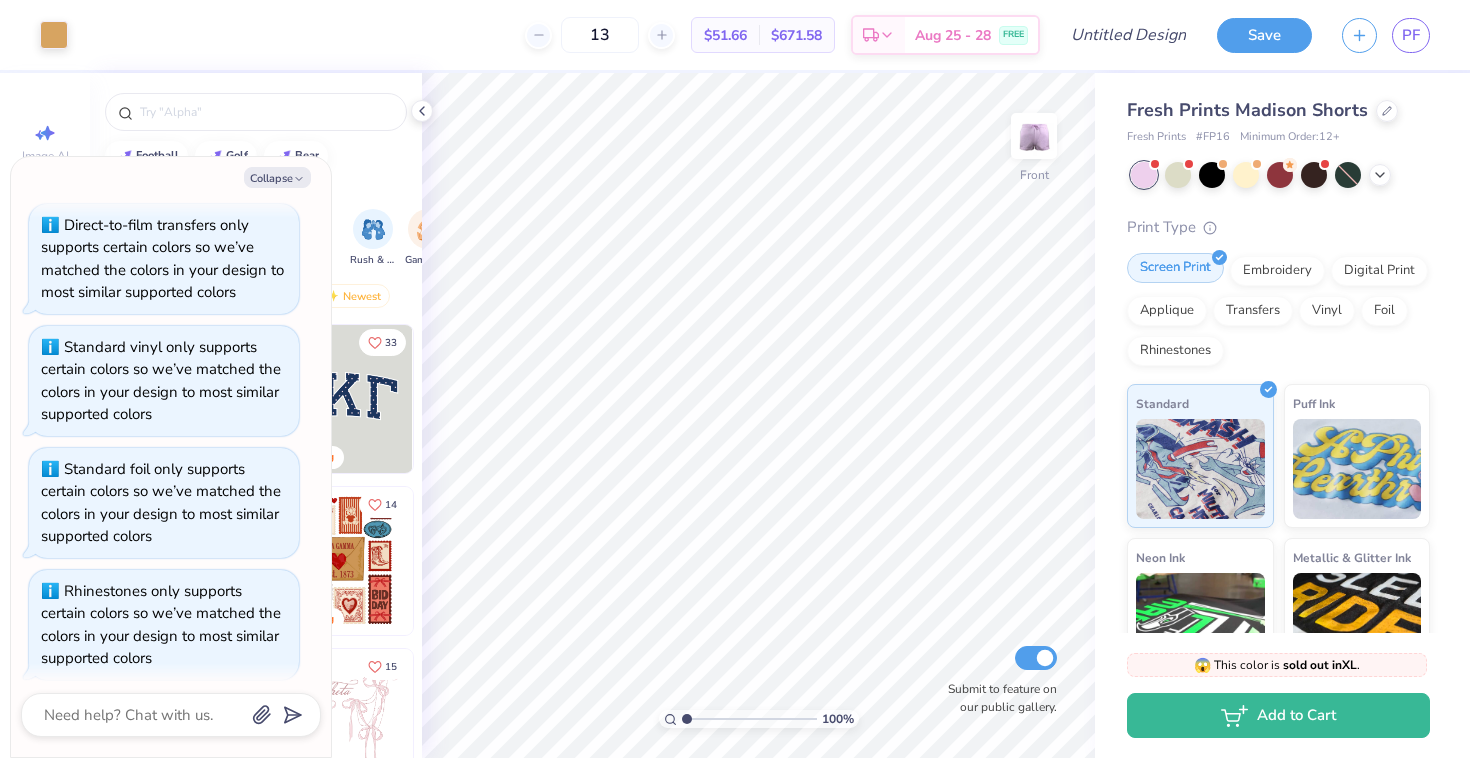 scroll, scrollTop: 429, scrollLeft: 0, axis: vertical 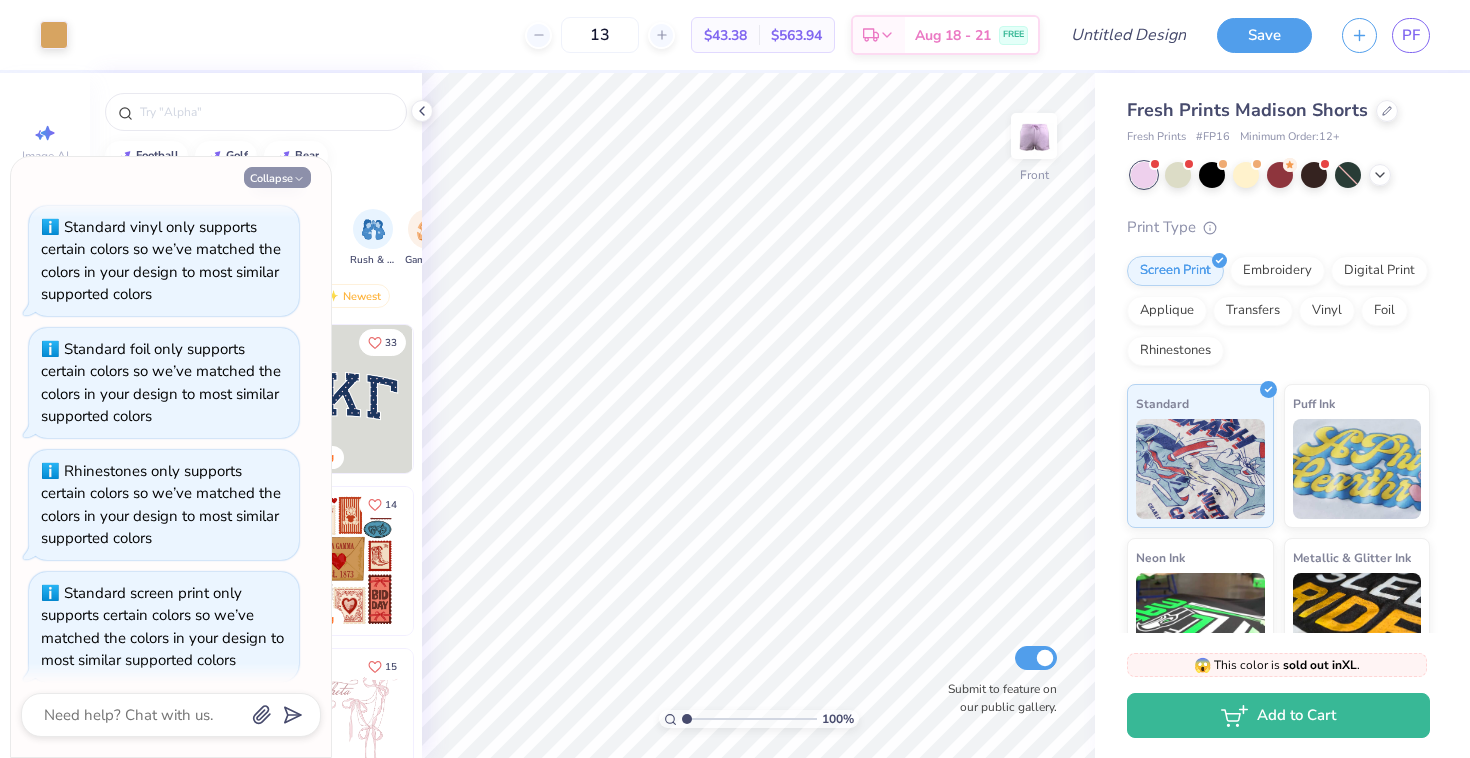 click 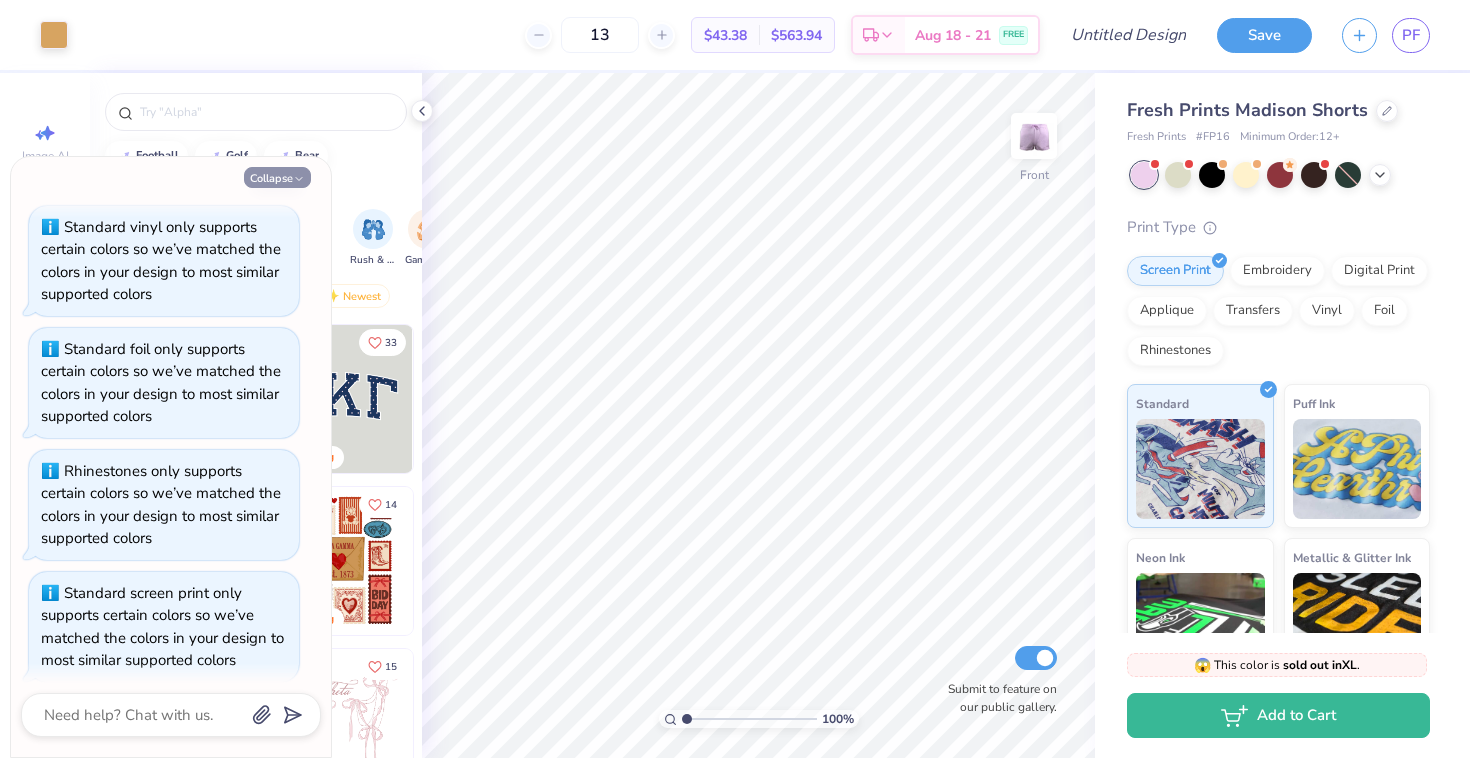 type on "x" 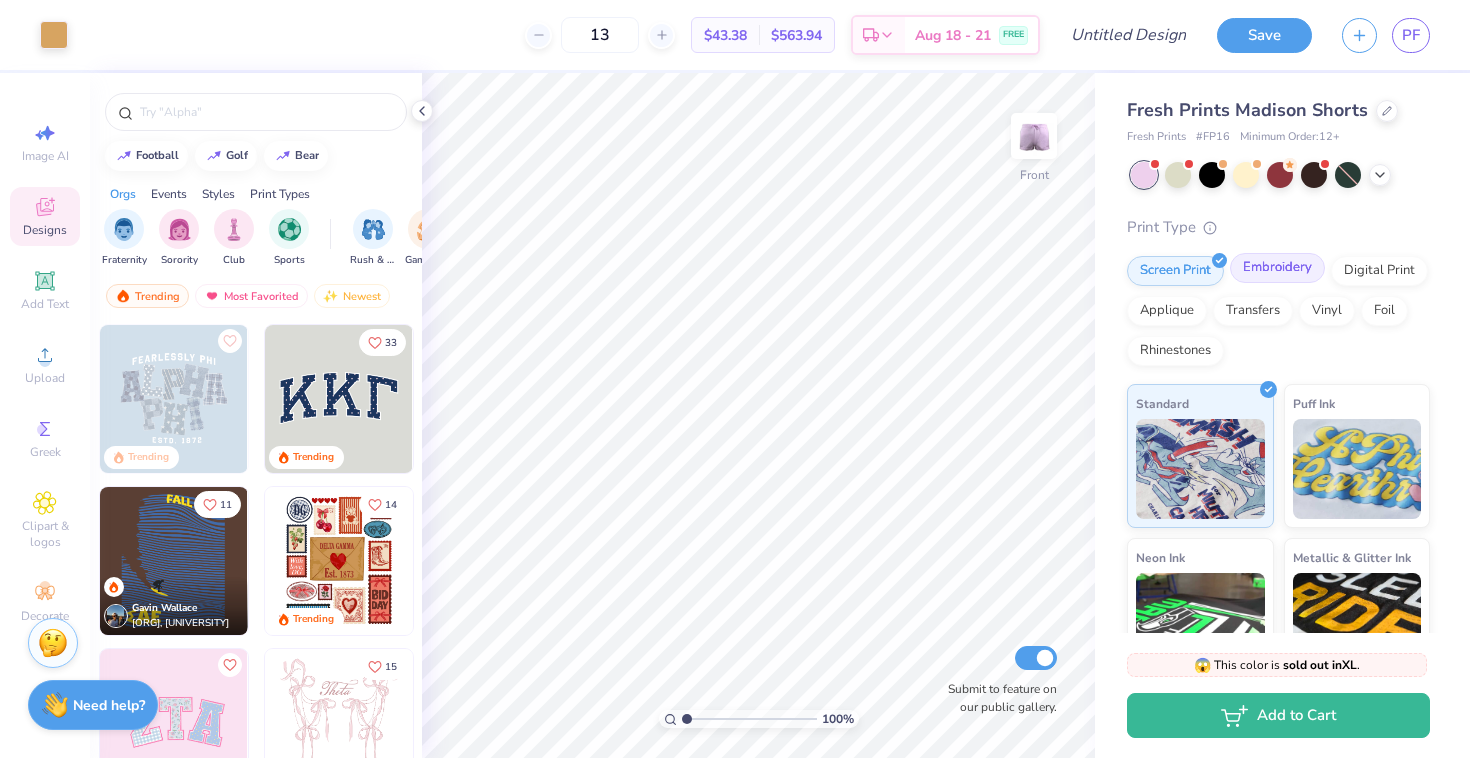 click on "Embroidery" at bounding box center (1277, 268) 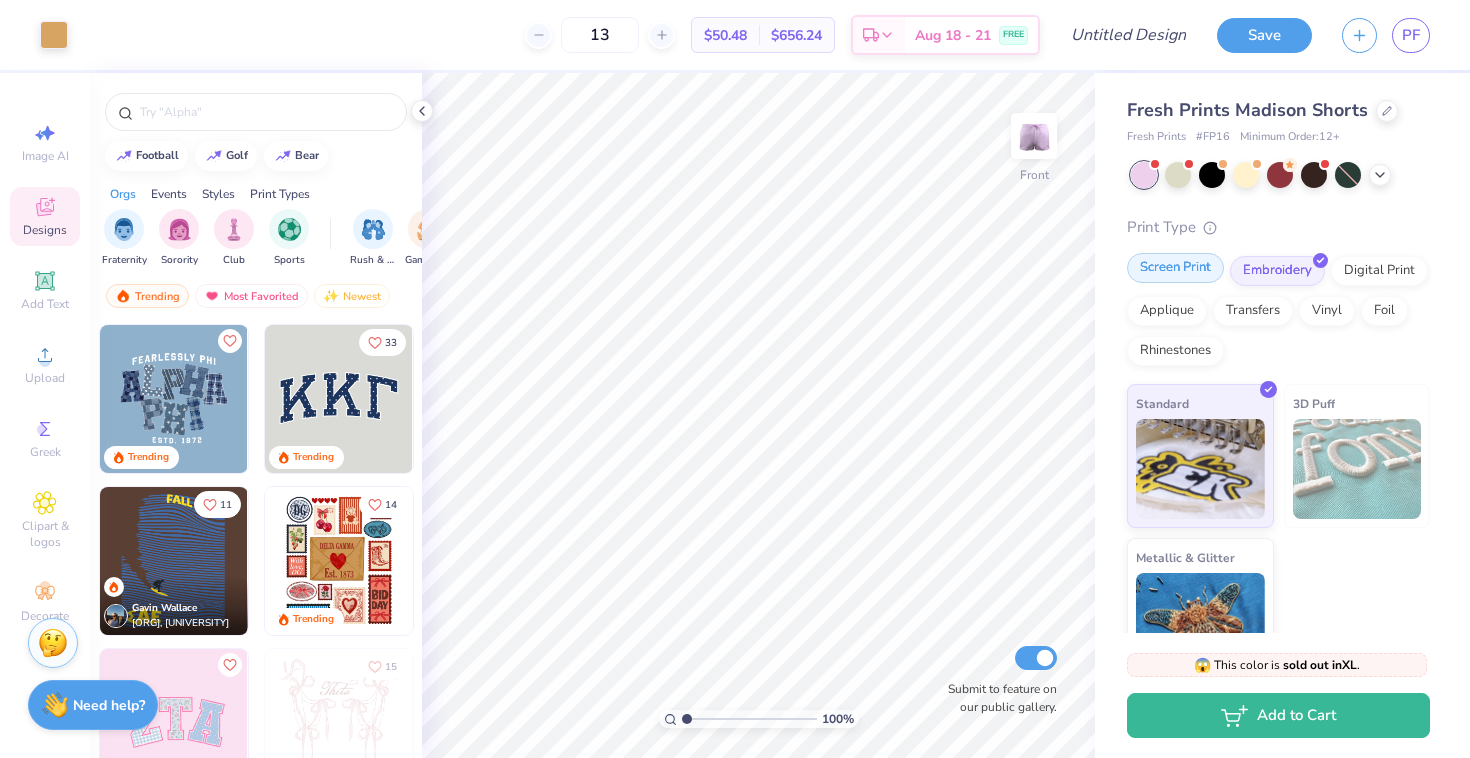click on "Screen Print" at bounding box center [1175, 268] 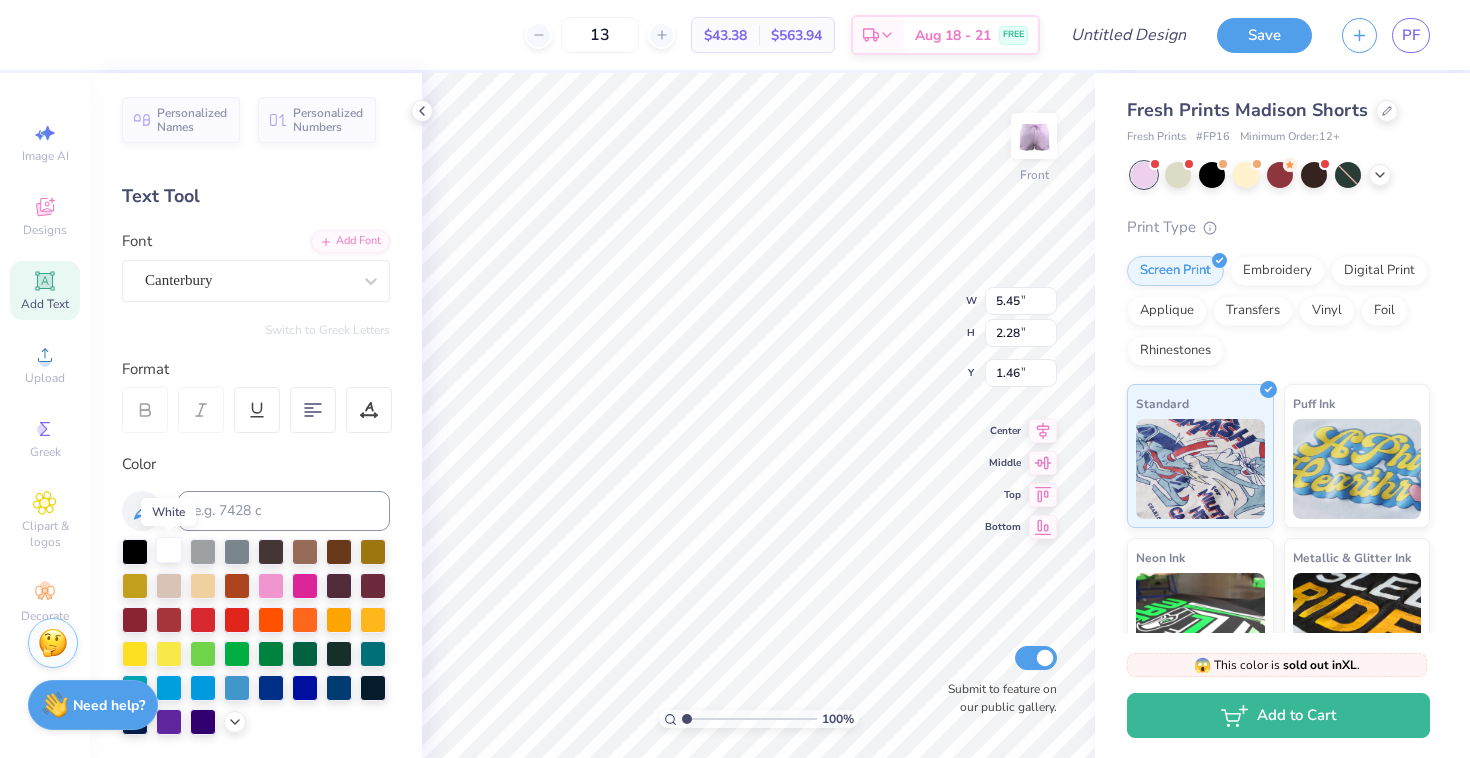 click at bounding box center [169, 550] 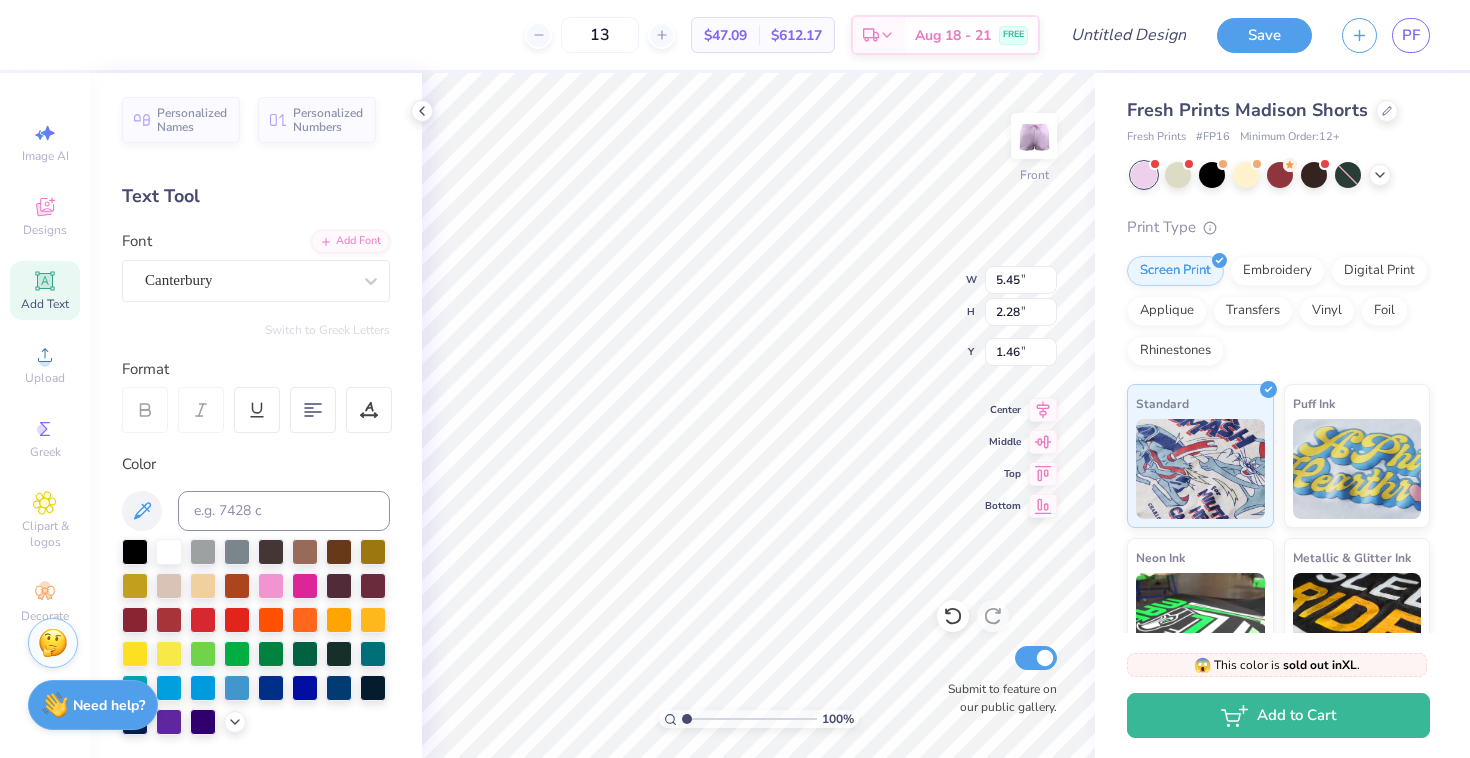 type on "5.65" 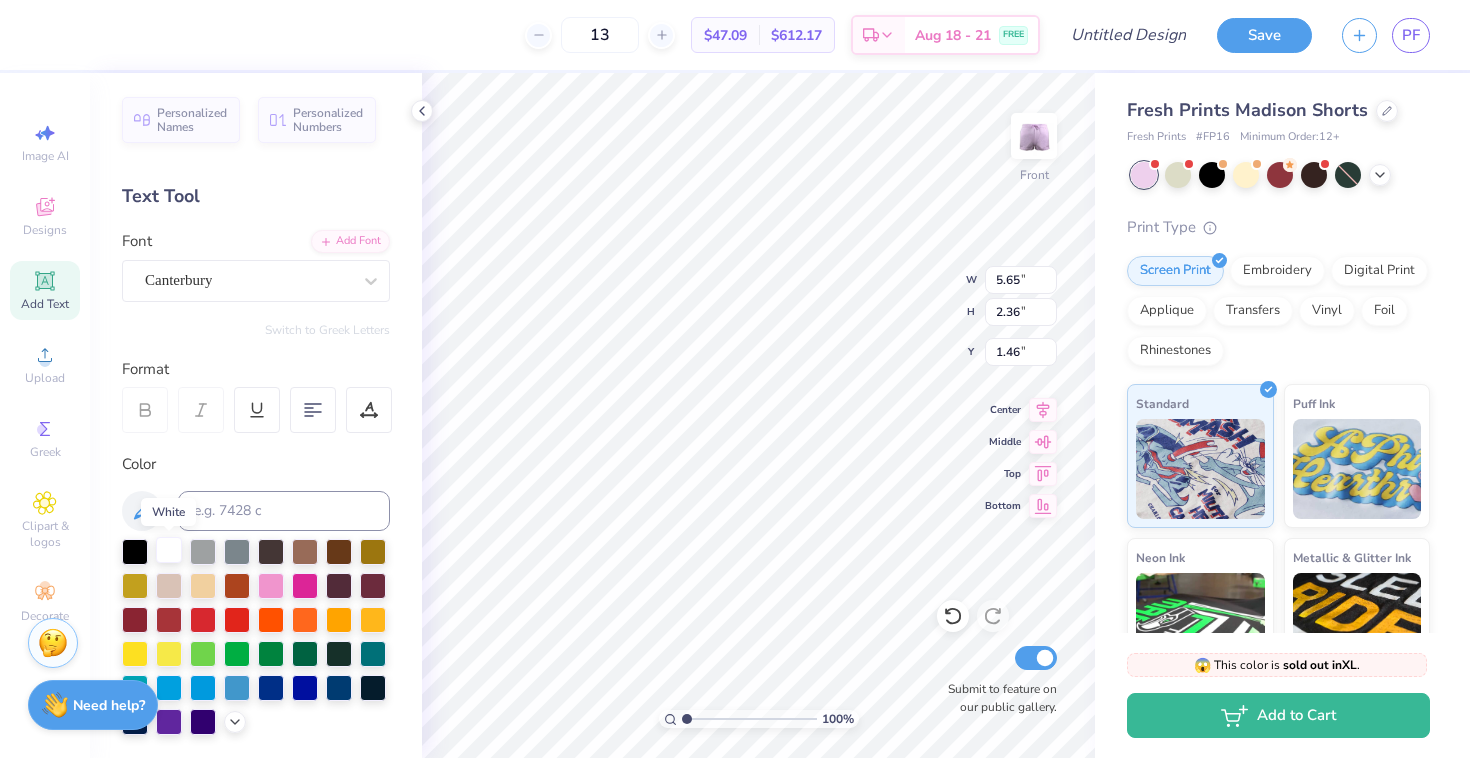 click at bounding box center (169, 550) 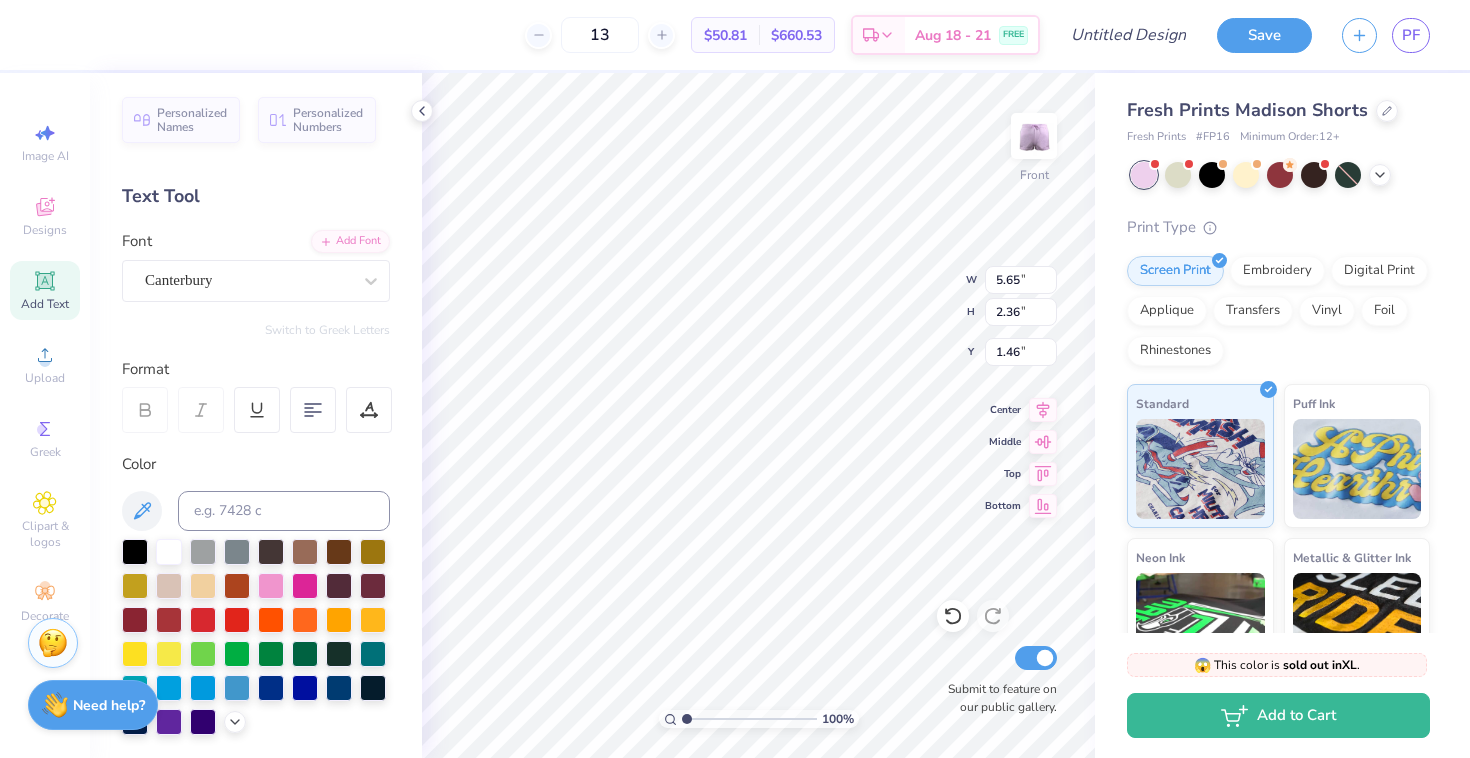 type on "2.65" 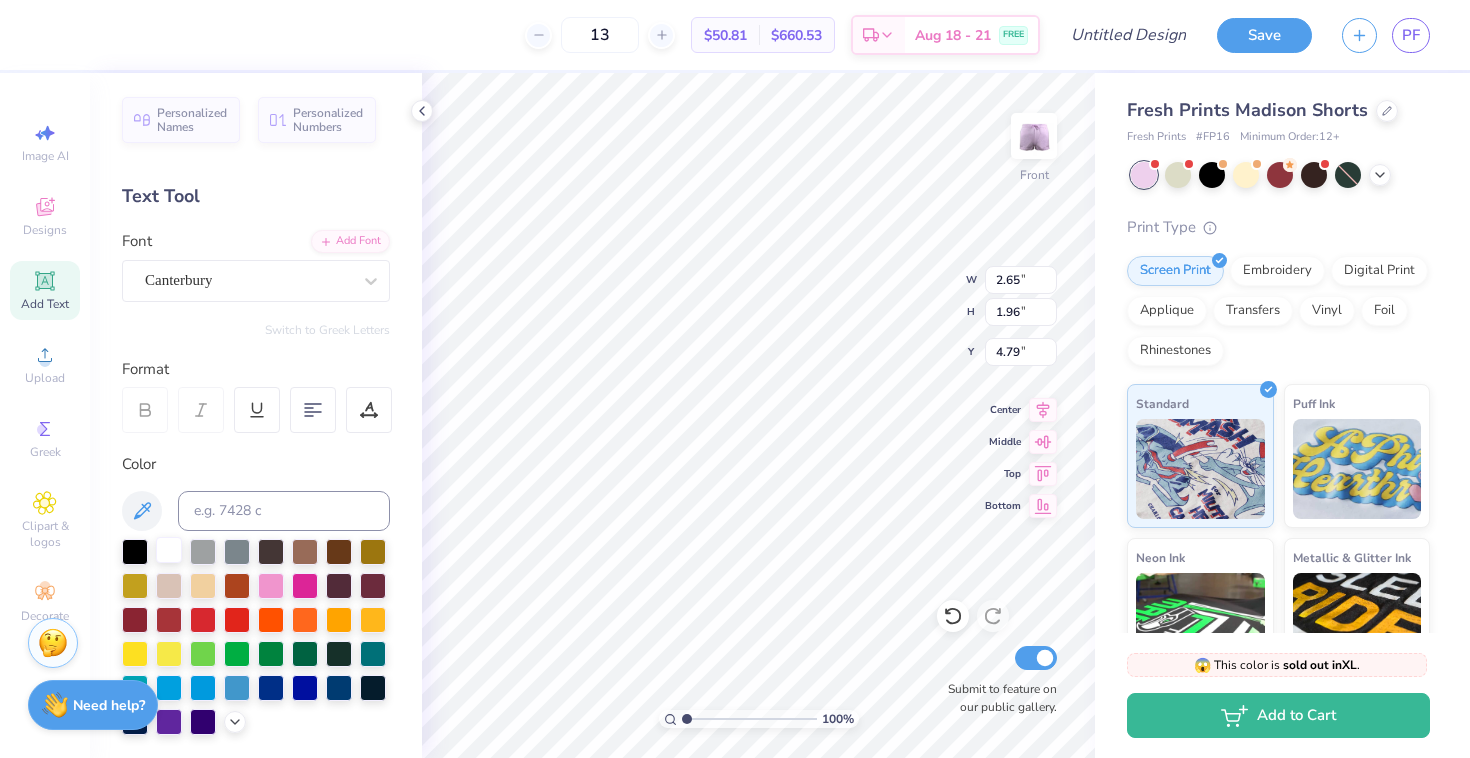 click at bounding box center [169, 550] 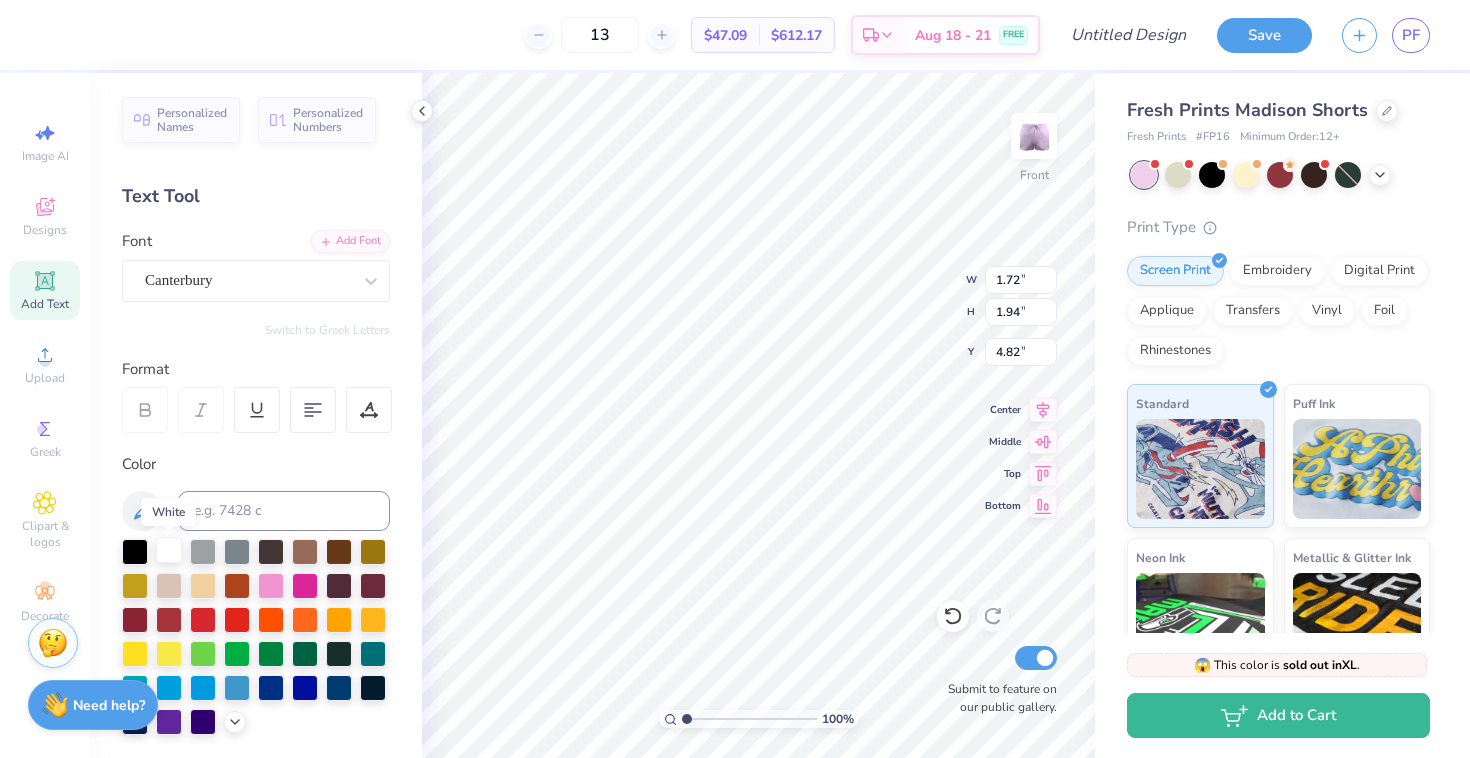 click at bounding box center (169, 550) 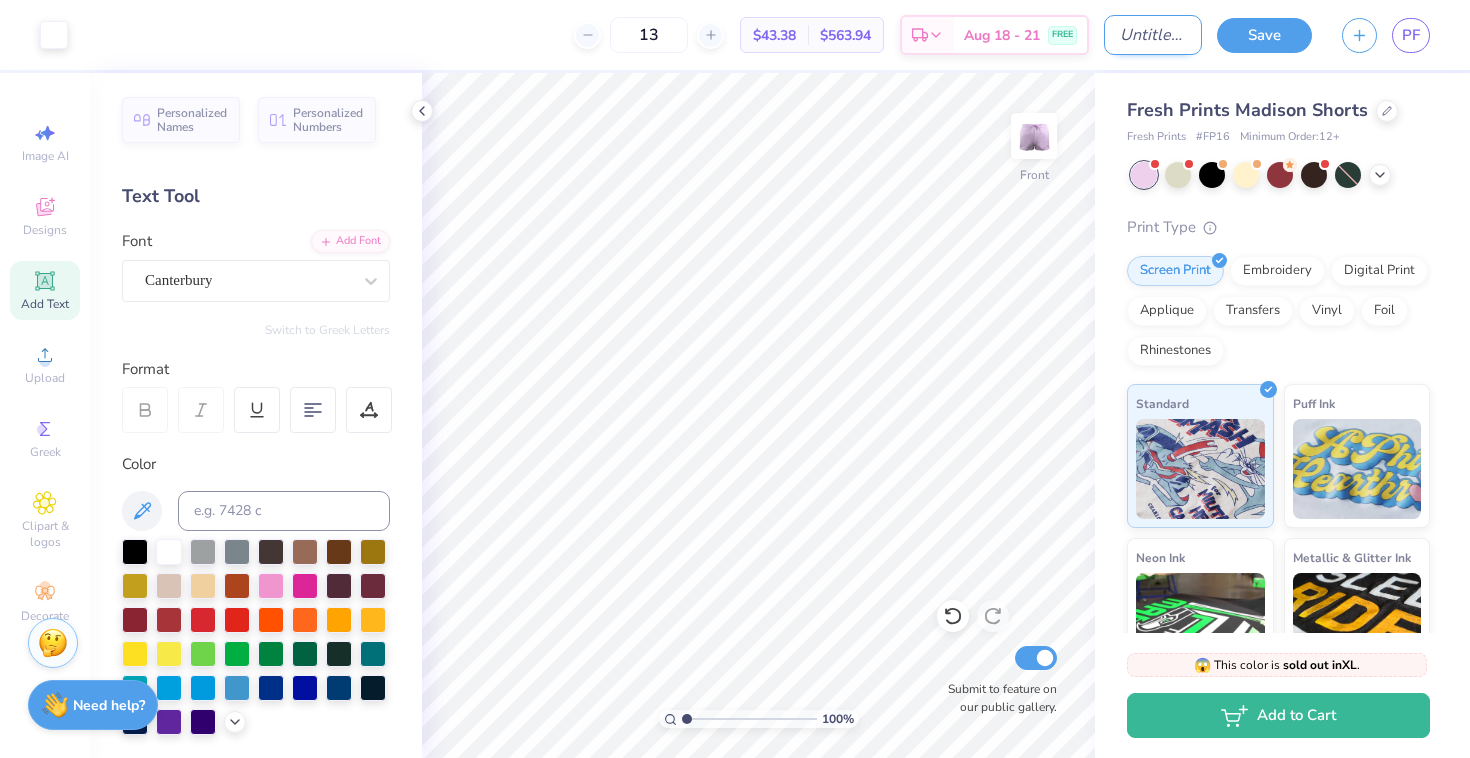 click on "Design Title" at bounding box center [1153, 35] 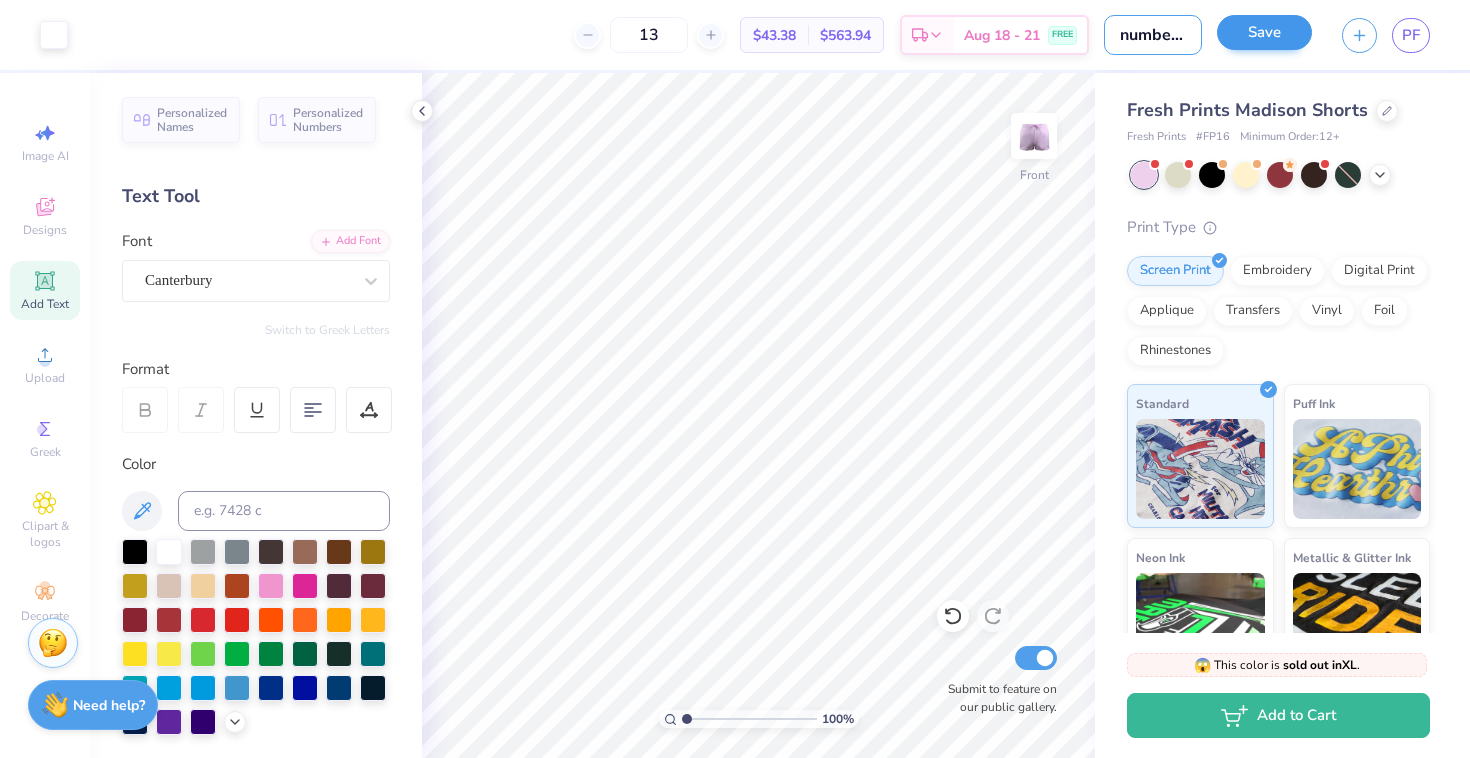type on "number one" 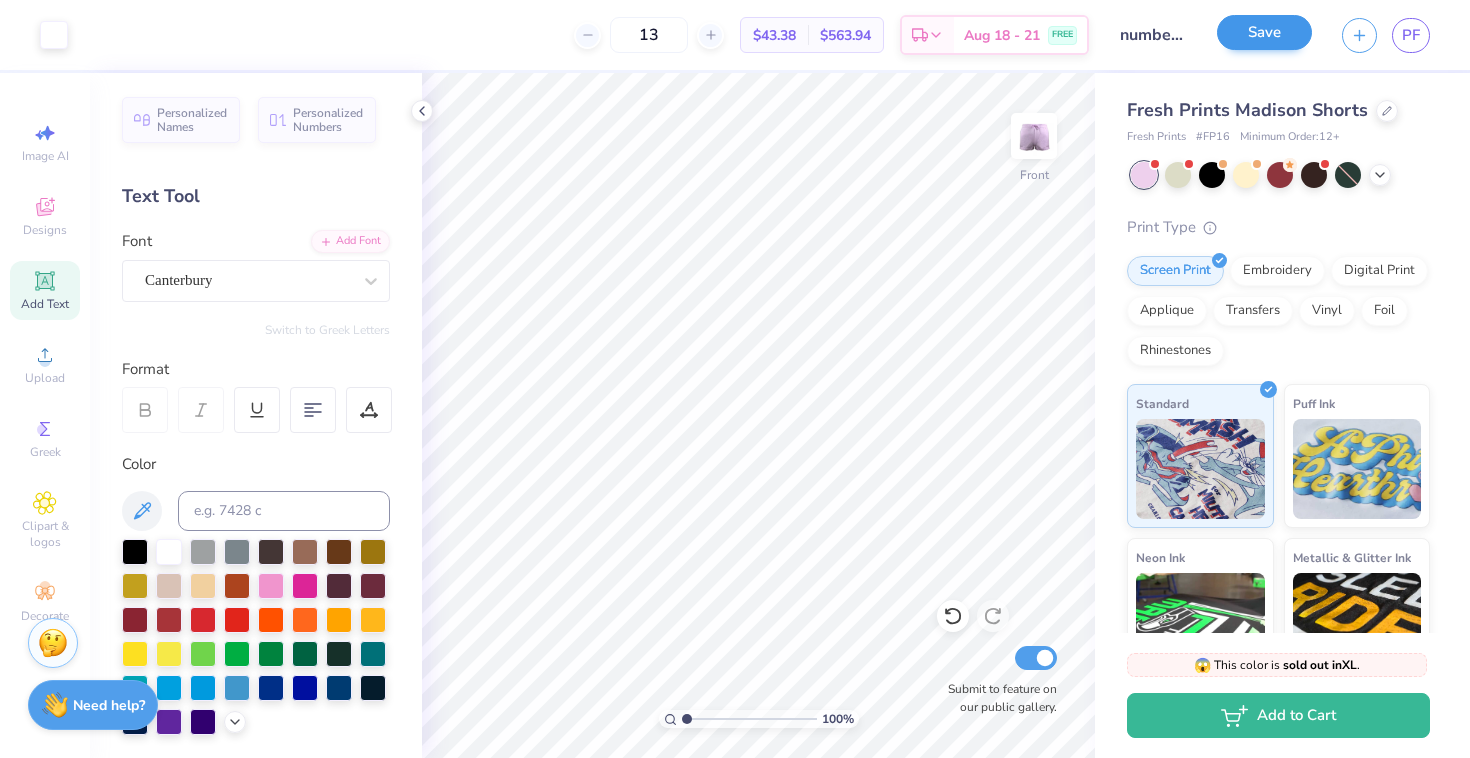 click on "Save" at bounding box center [1264, 32] 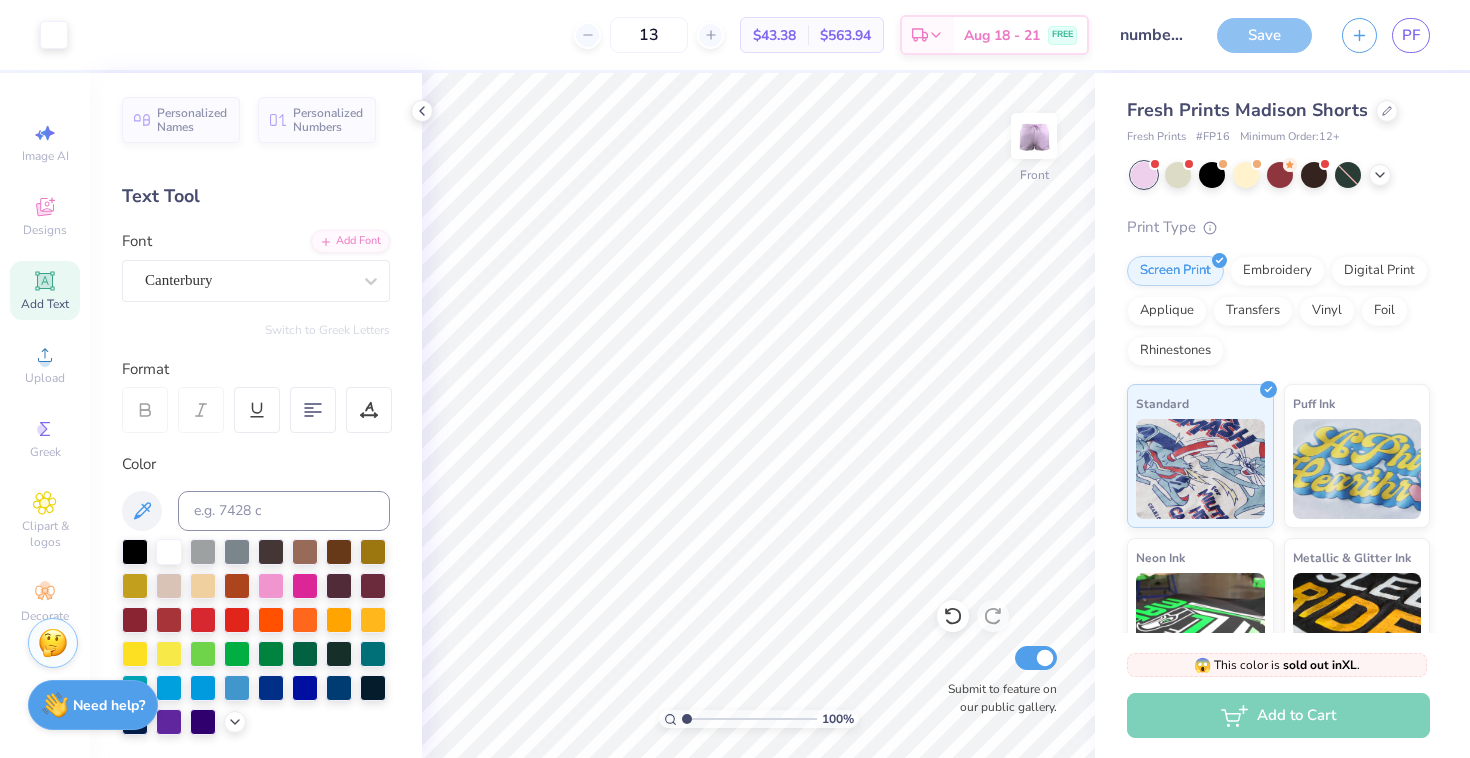 click on "Save" at bounding box center (1264, 35) 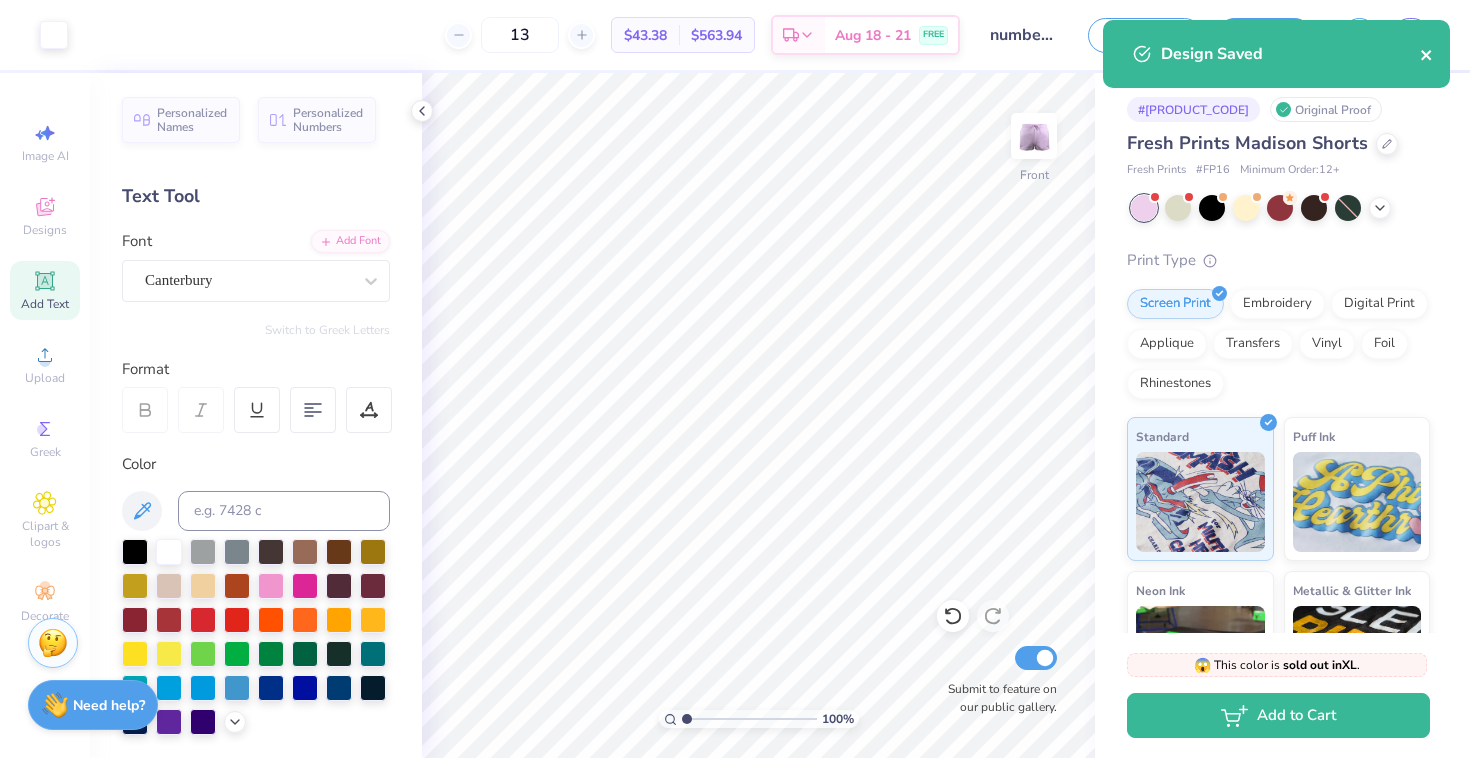 click 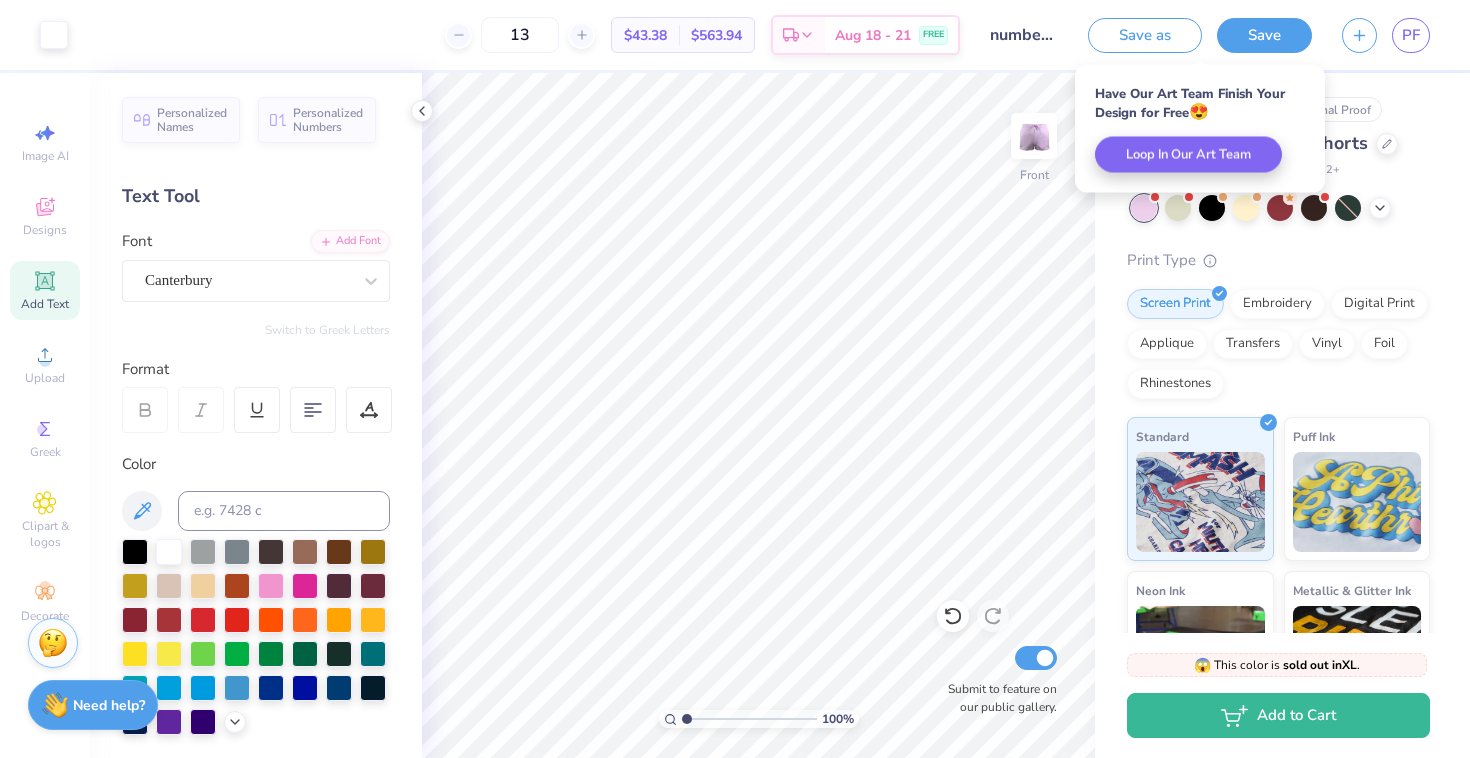 click on "# [PRODUCT_CODE] Original Proof" at bounding box center [1278, 109] 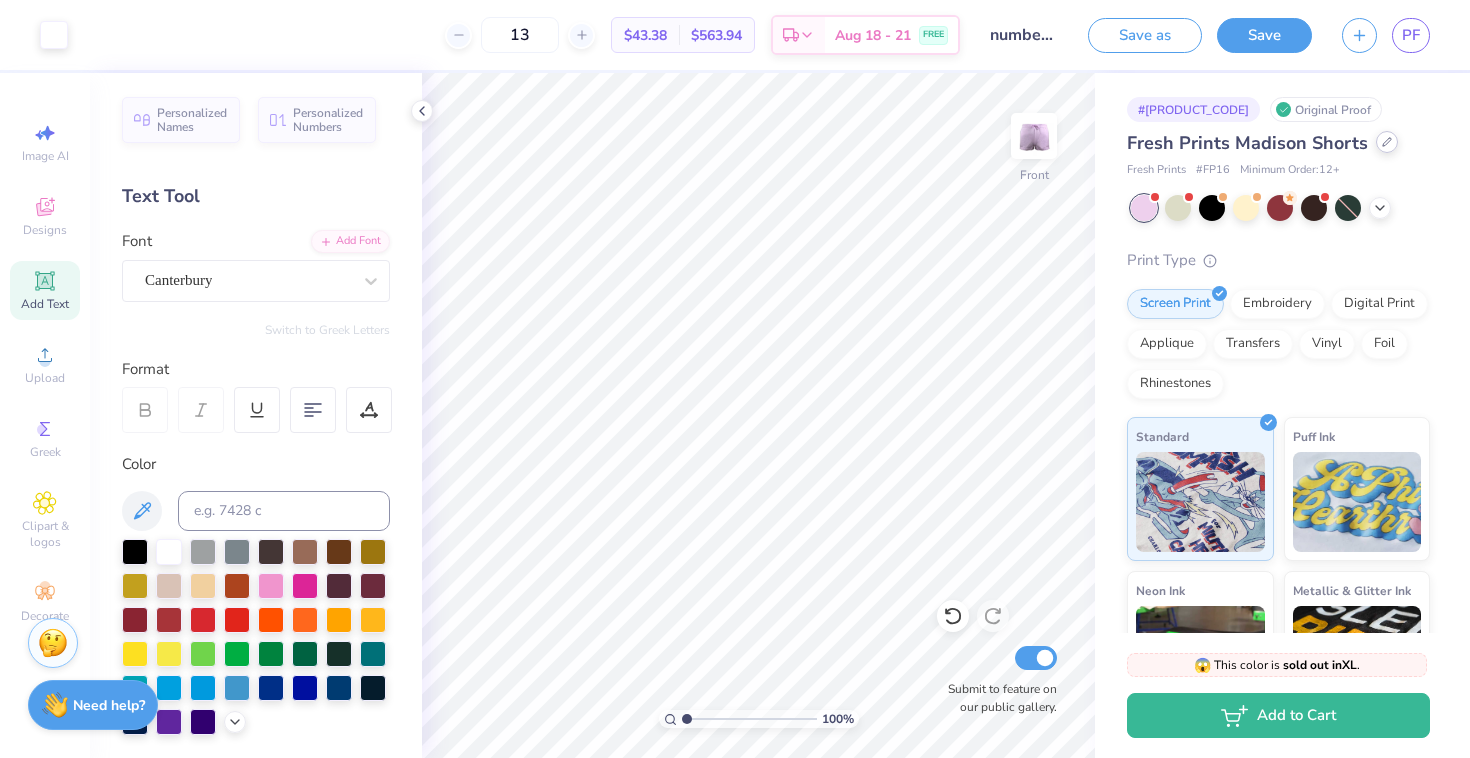 click 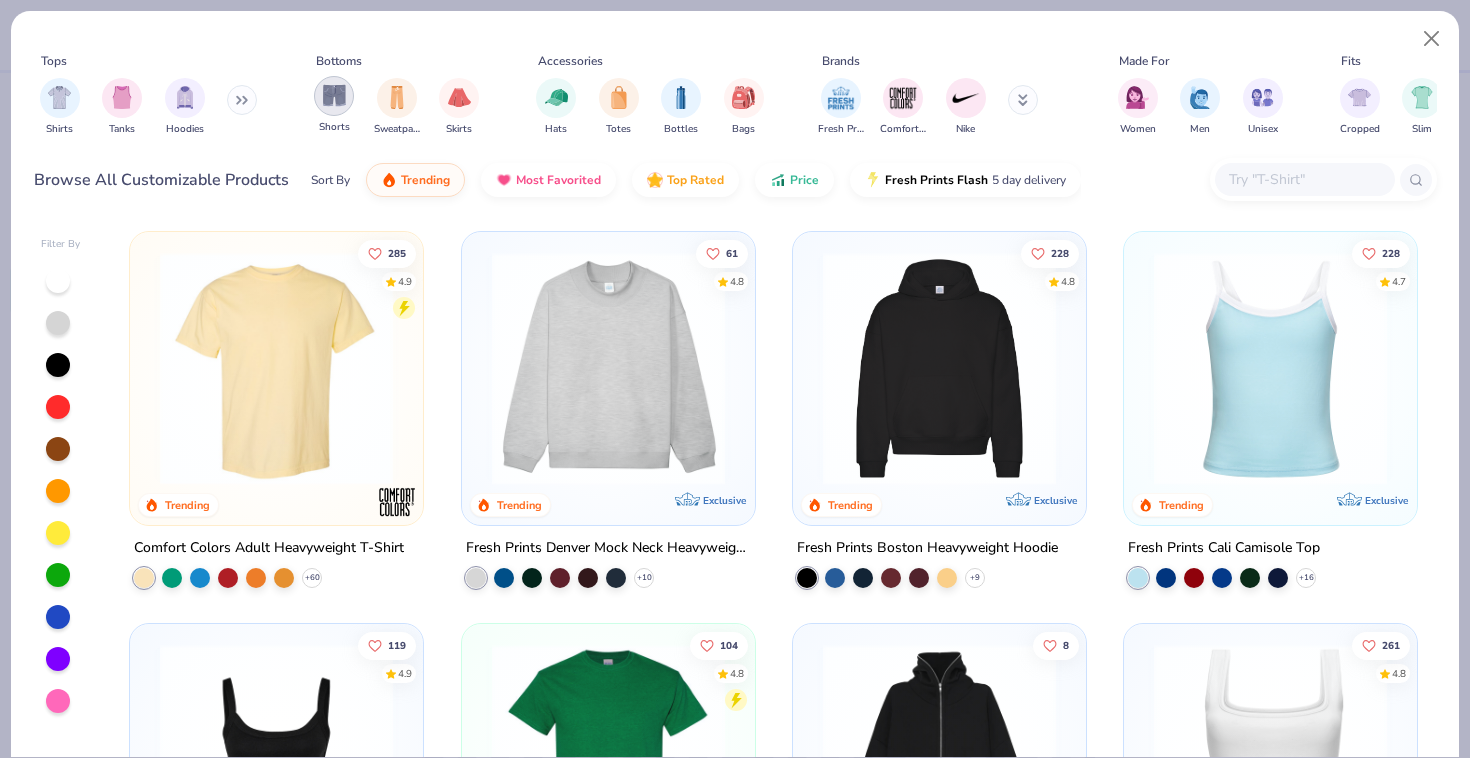 click at bounding box center [334, 95] 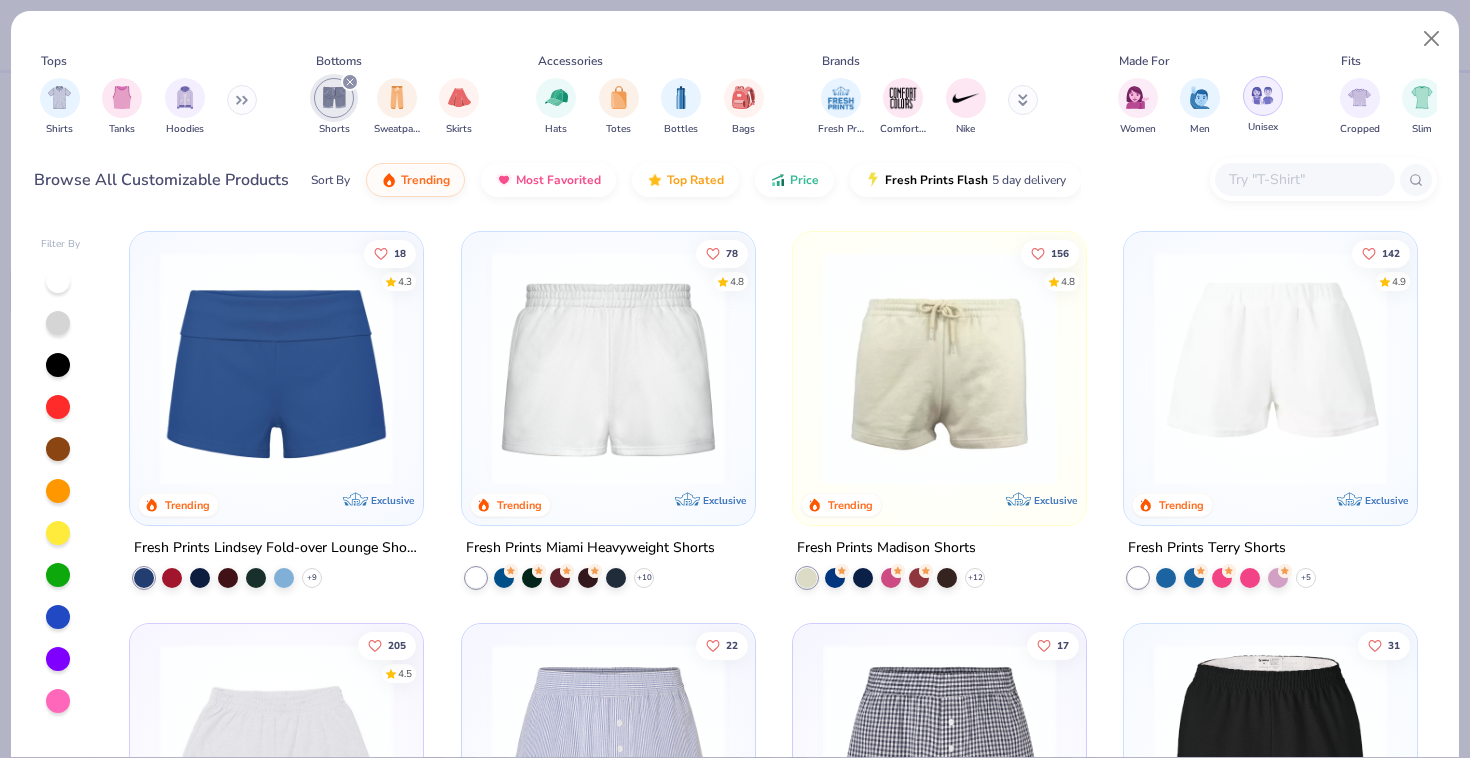click at bounding box center (1262, 95) 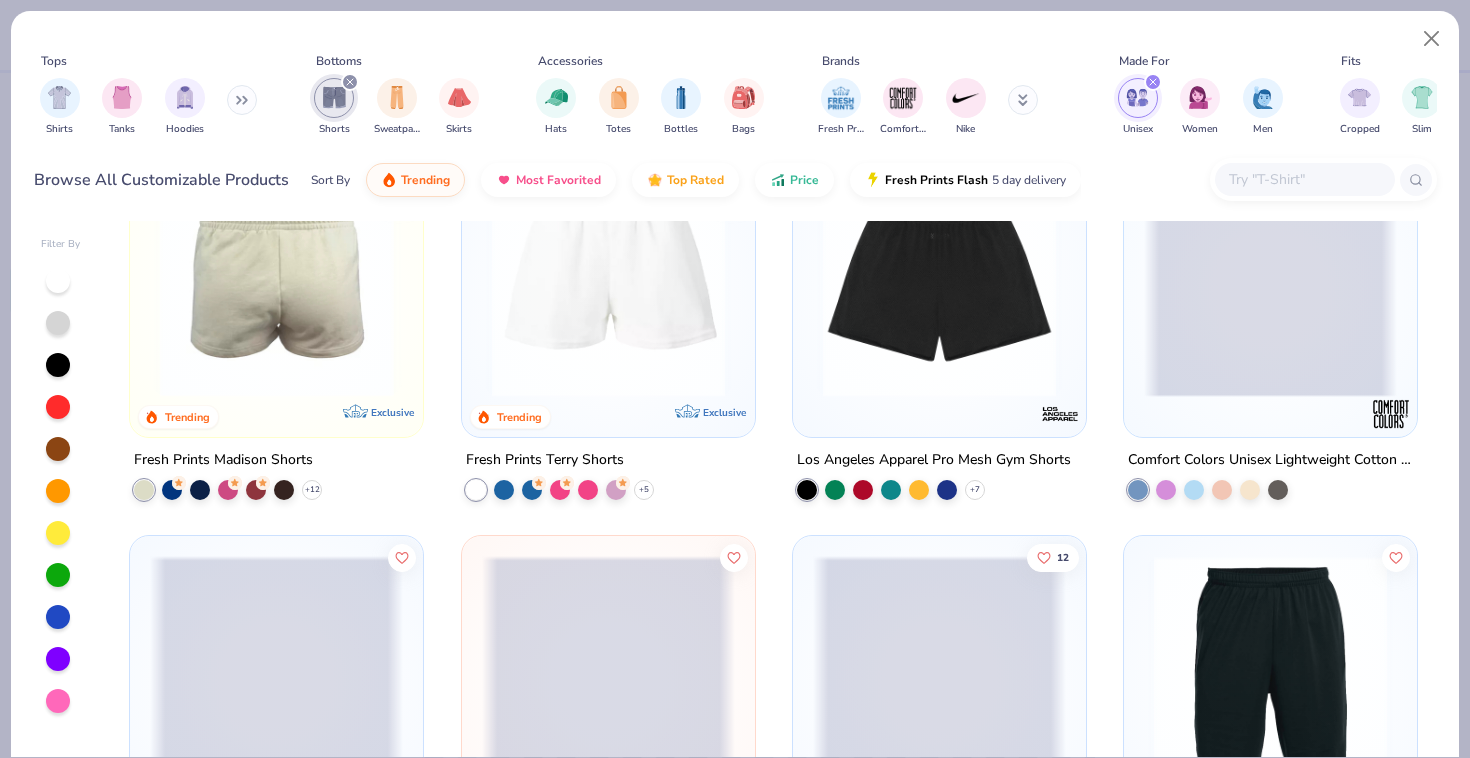 scroll, scrollTop: 7, scrollLeft: 0, axis: vertical 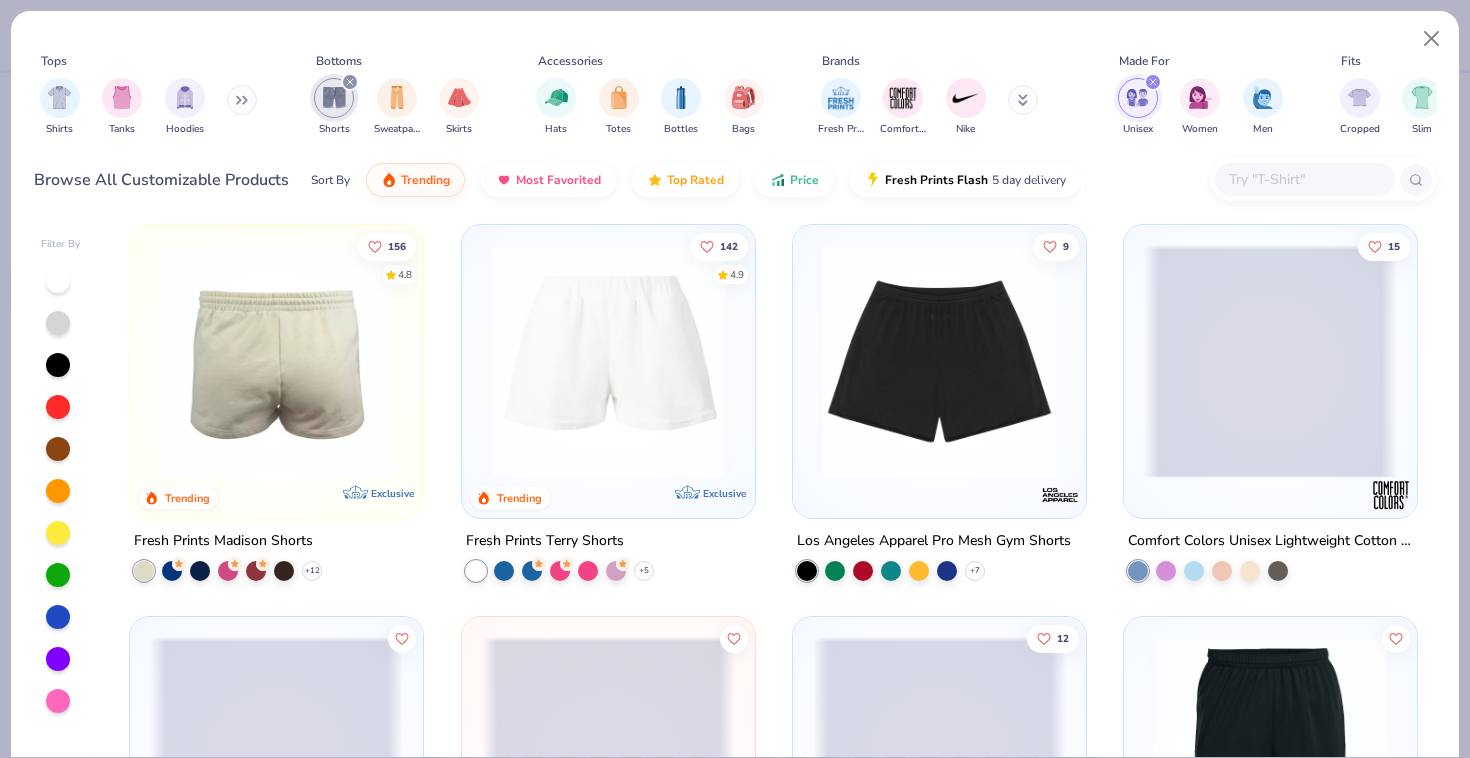 click at bounding box center (608, 361) 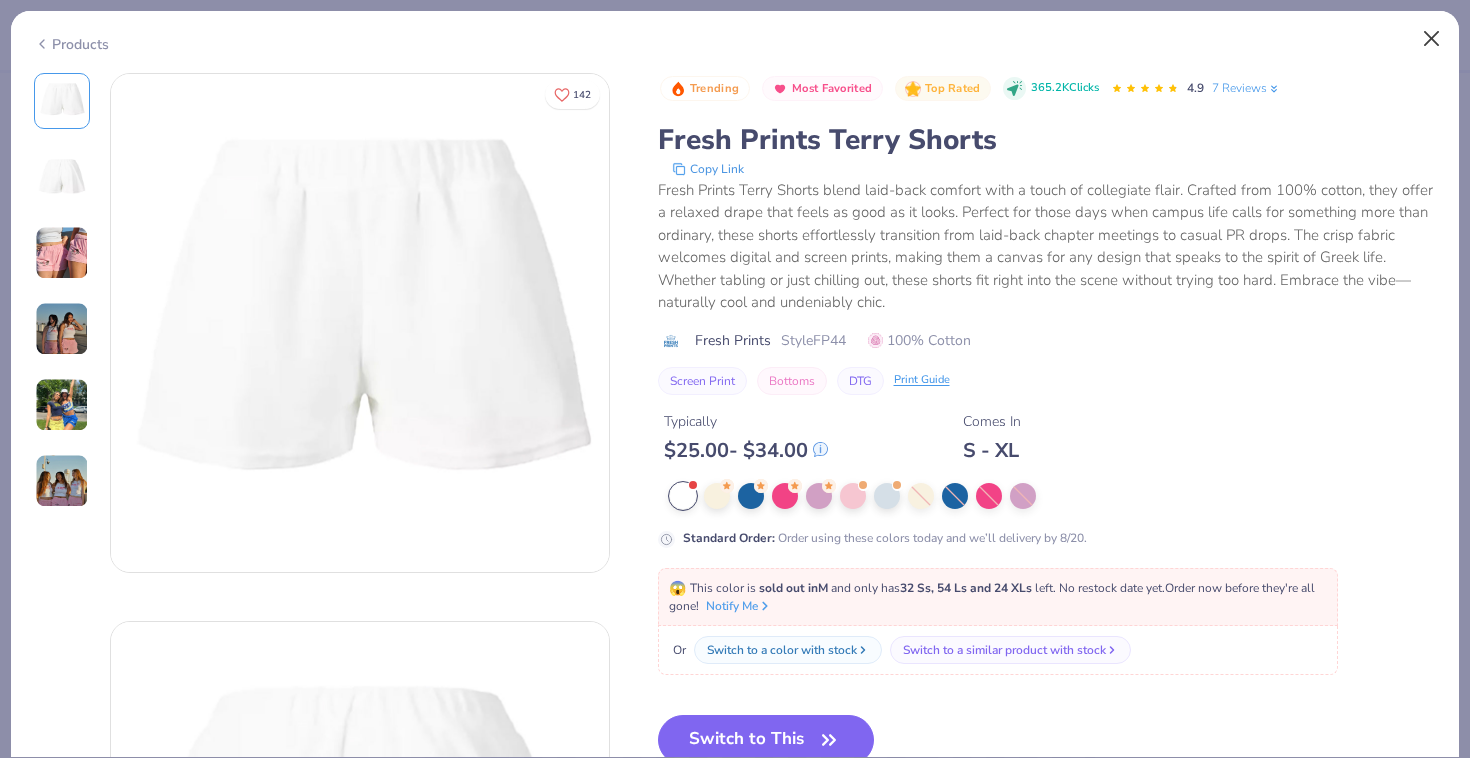 click at bounding box center (1432, 39) 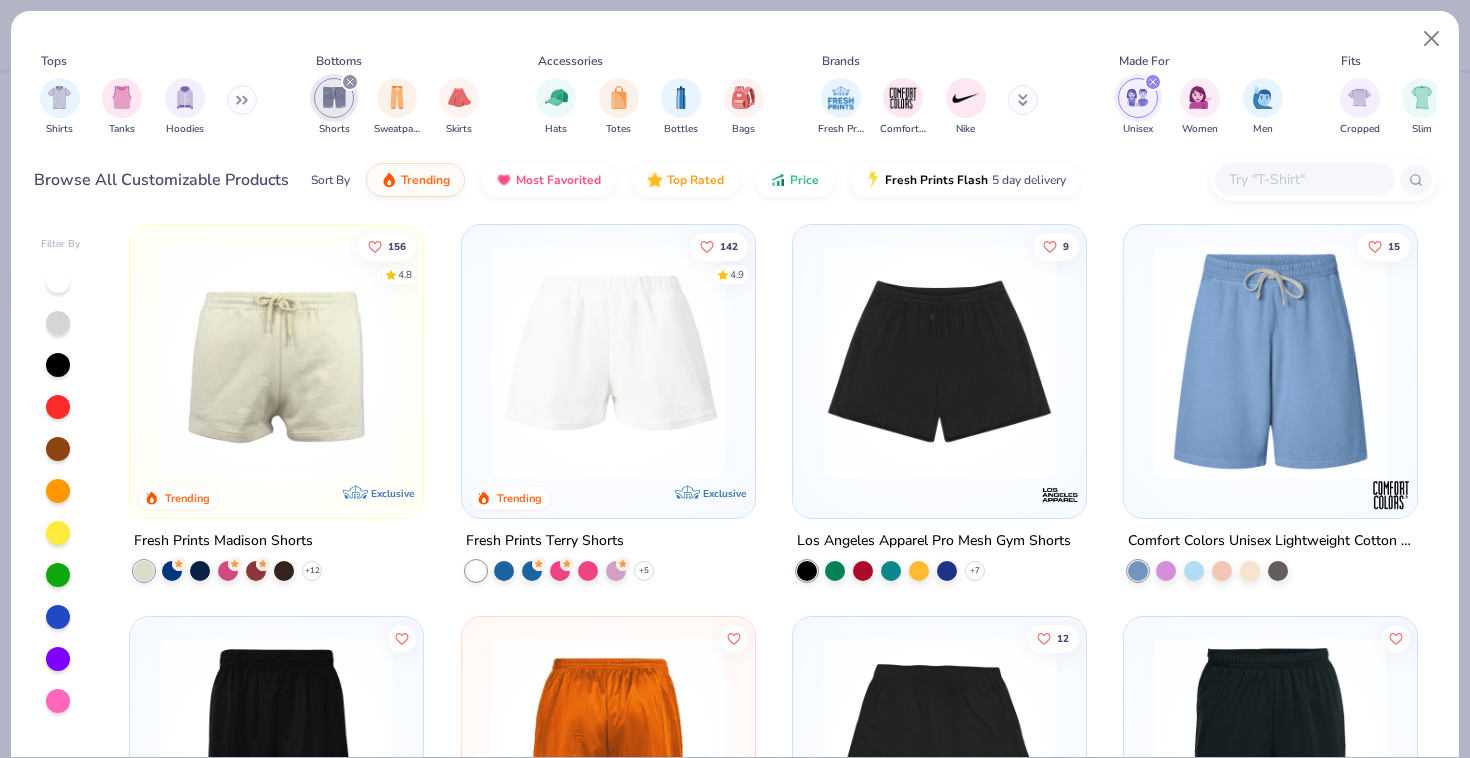 click at bounding box center (276, 361) 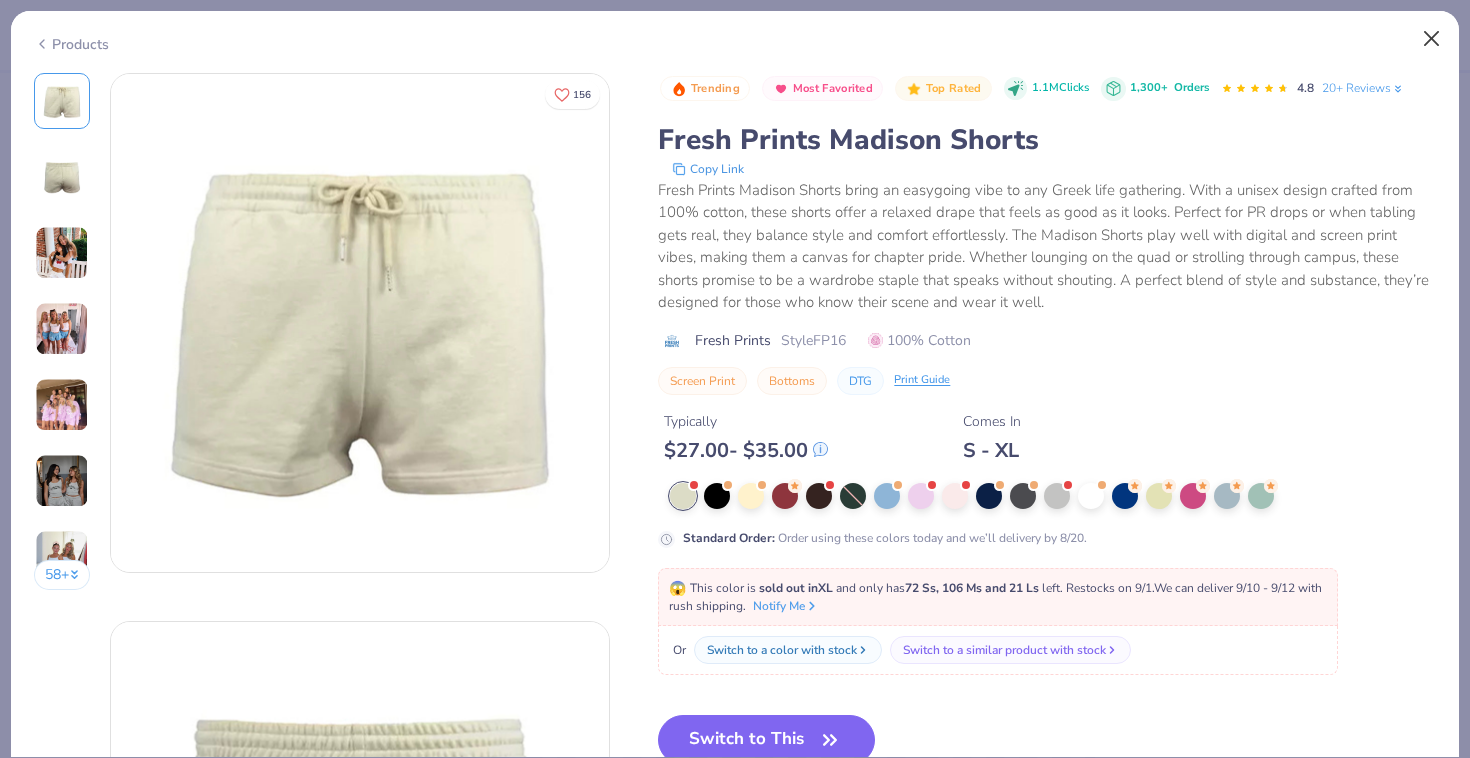 click at bounding box center (1432, 39) 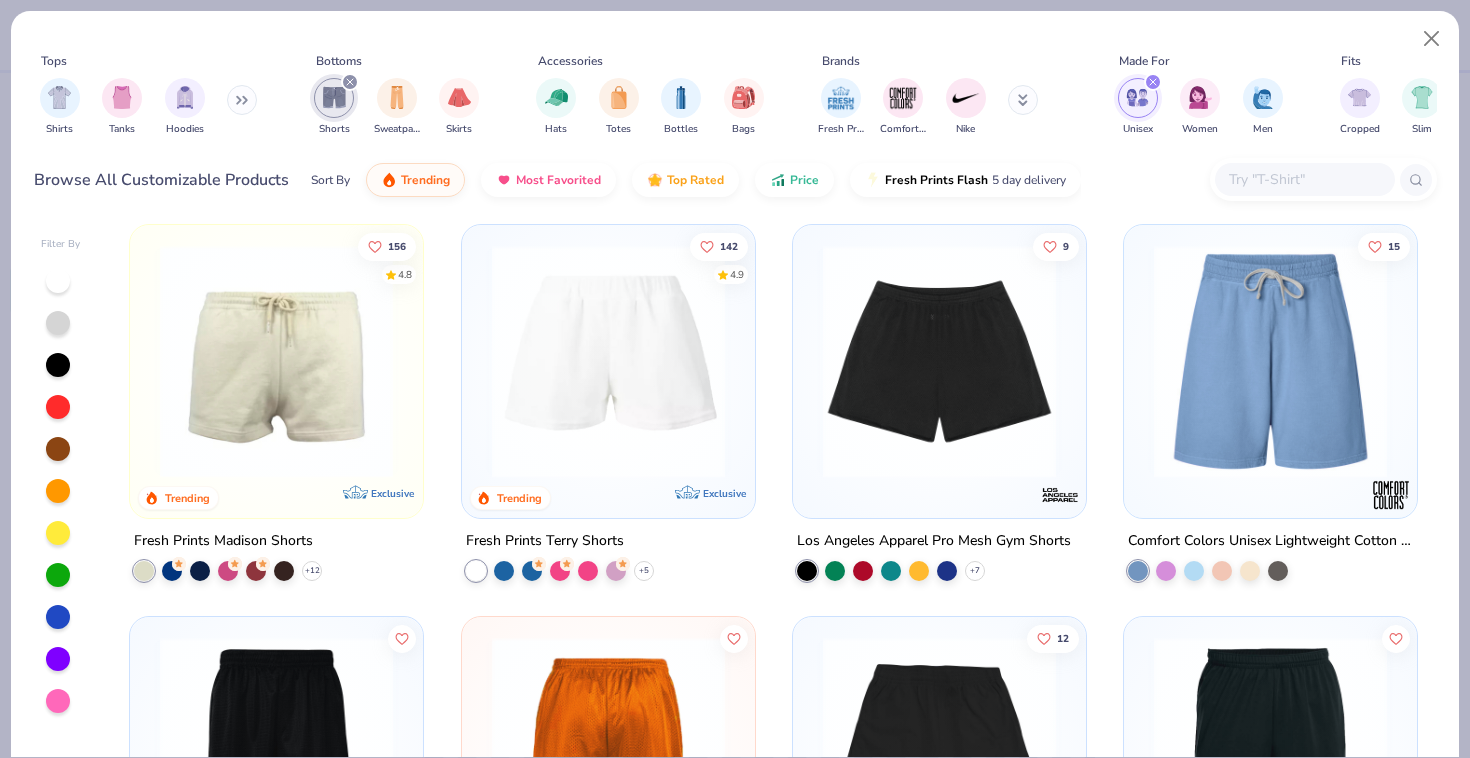 click at bounding box center (939, 361) 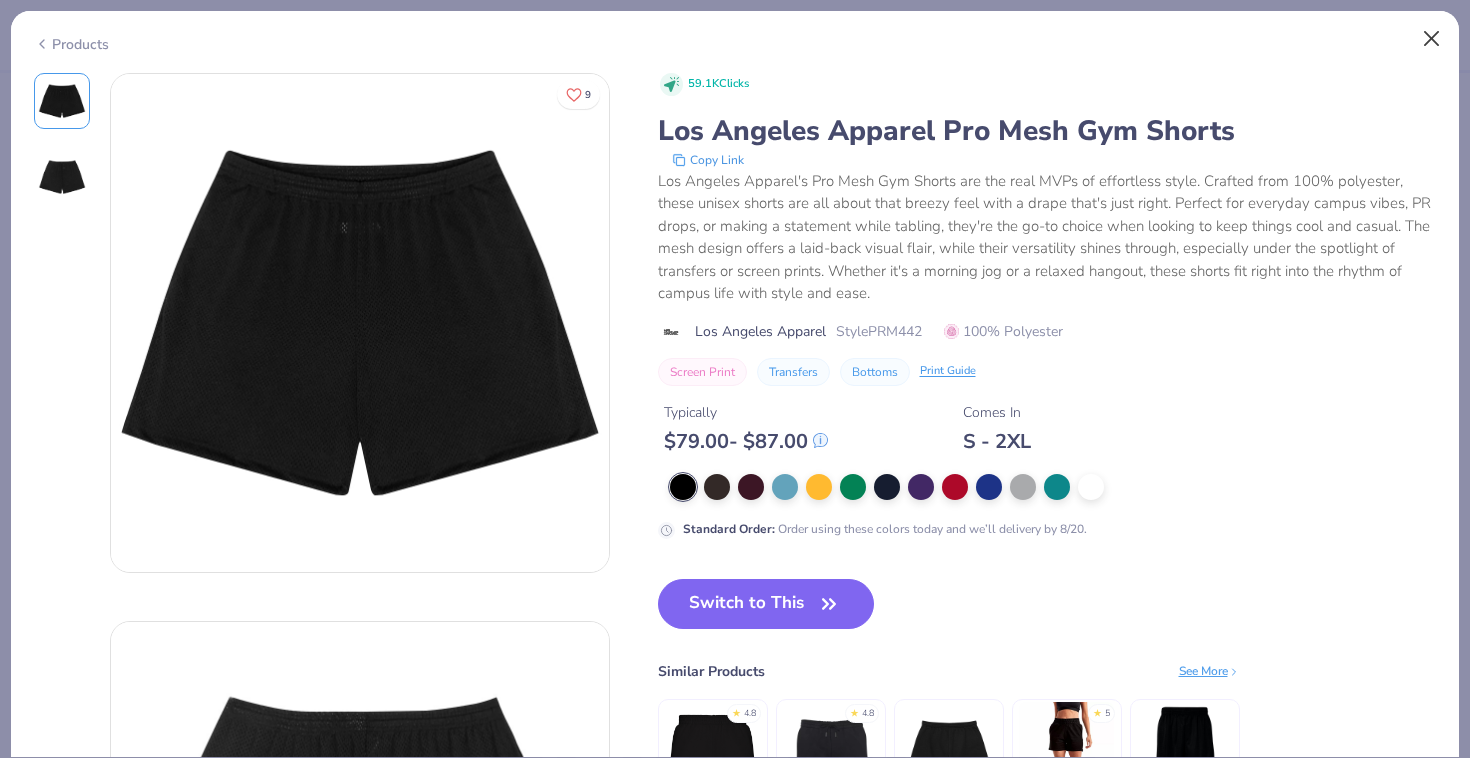 click at bounding box center [1432, 39] 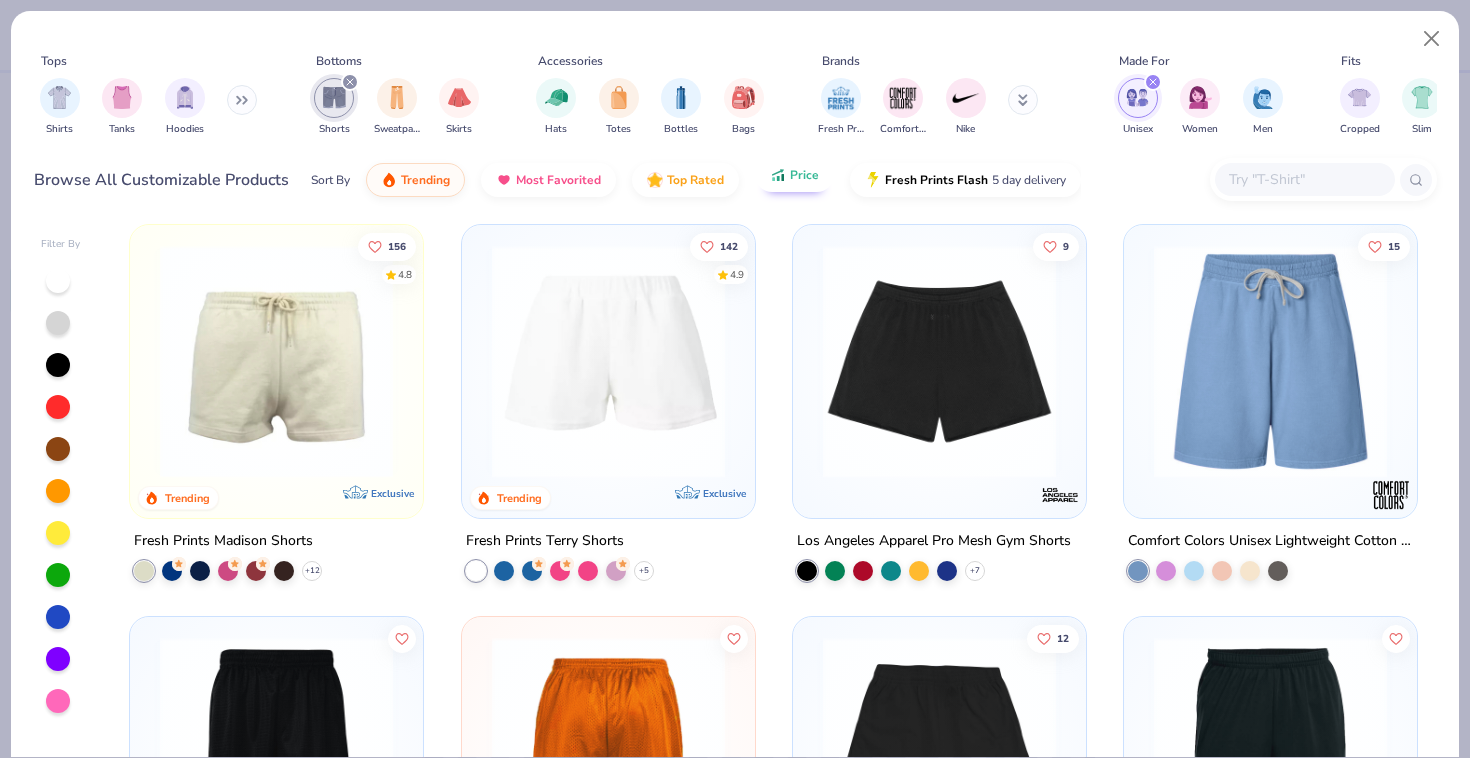 click on "Price" at bounding box center [794, 175] 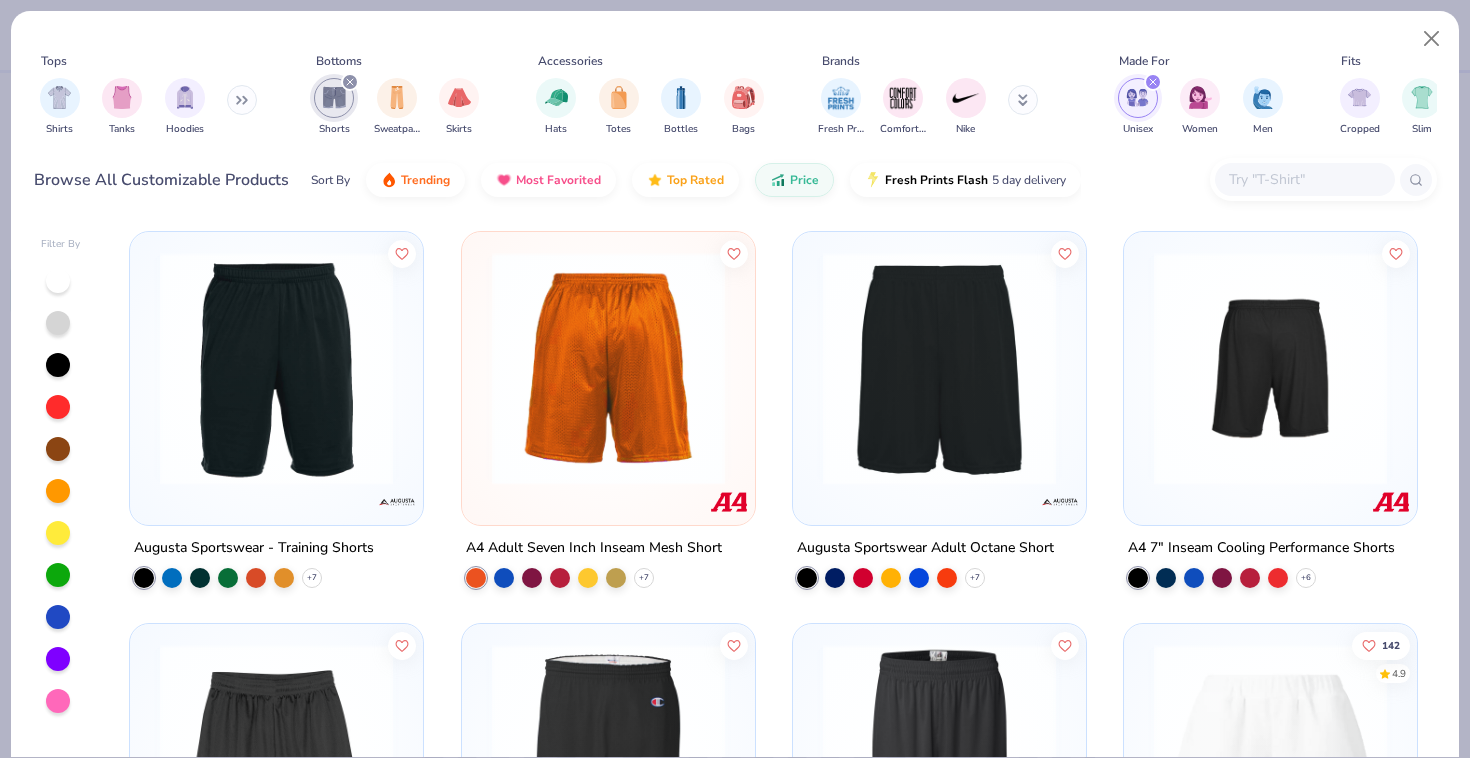 scroll, scrollTop: 59, scrollLeft: 0, axis: vertical 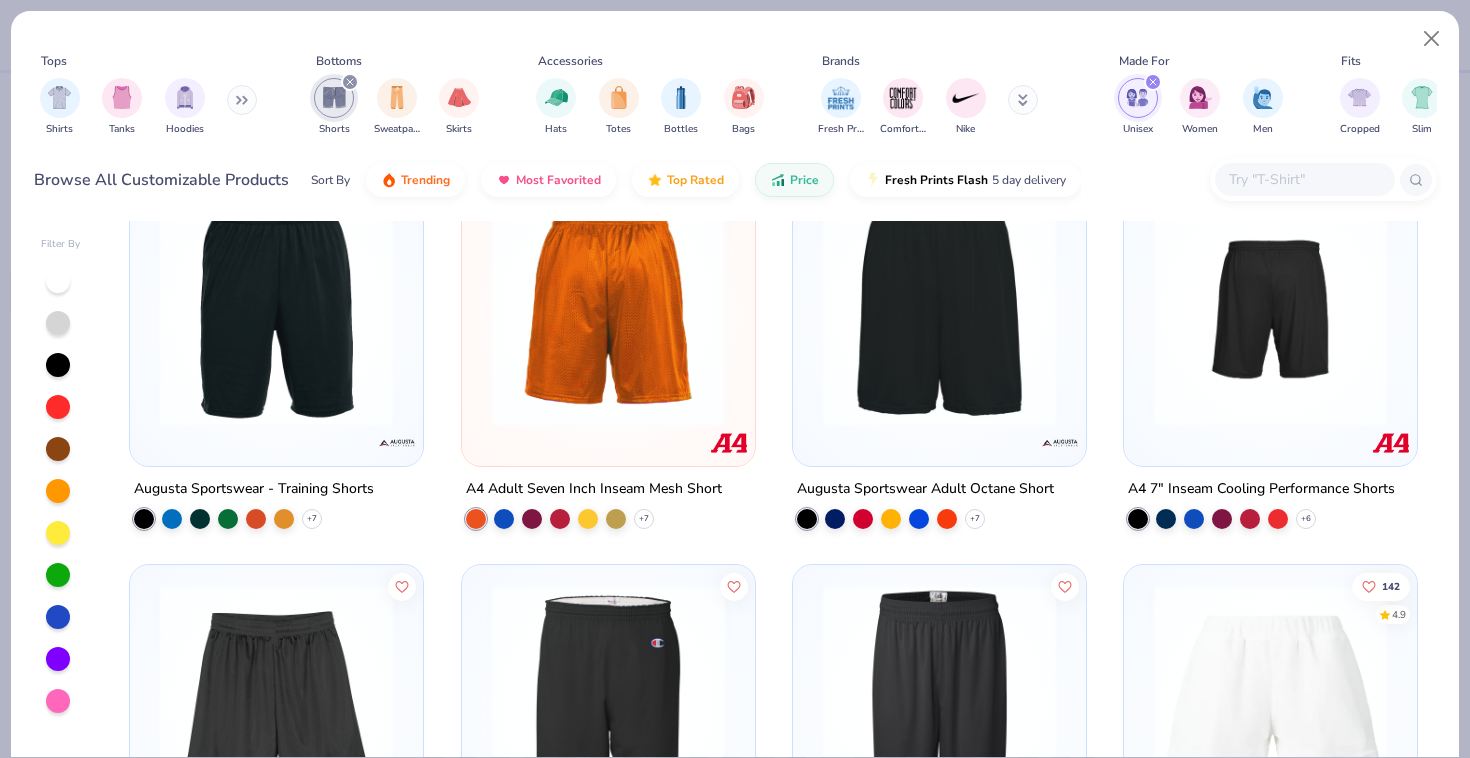 click at bounding box center (608, 309) 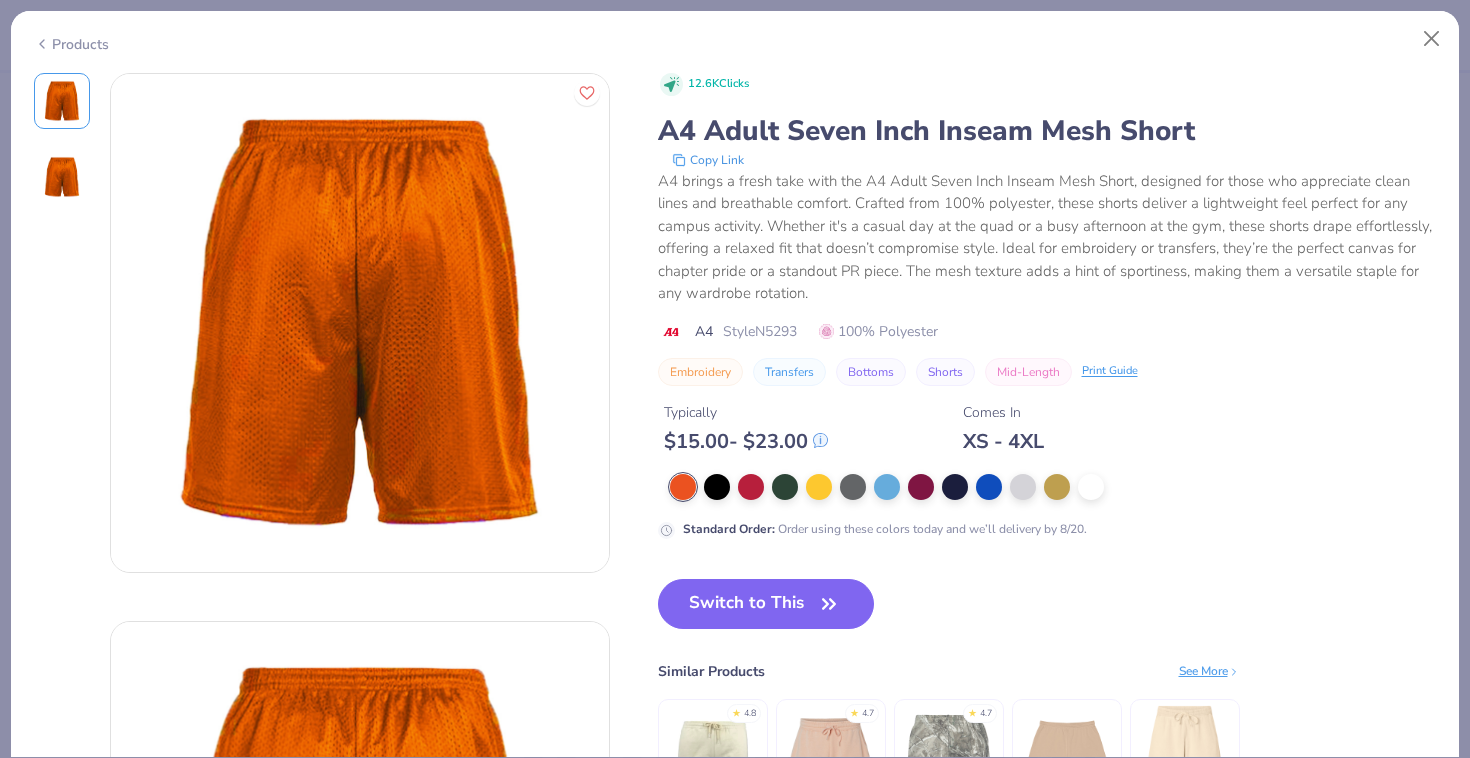 scroll, scrollTop: 0, scrollLeft: 0, axis: both 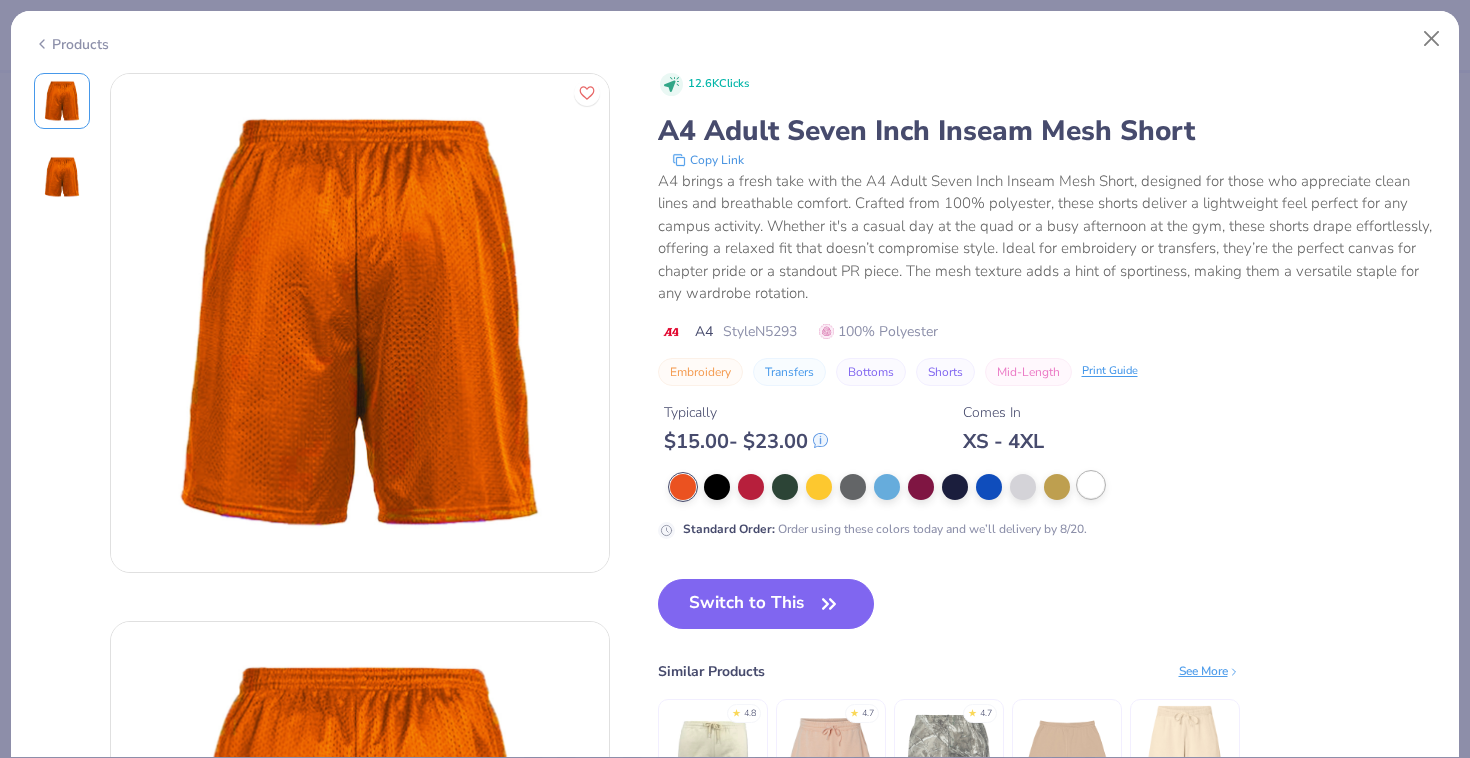click at bounding box center (1091, 485) 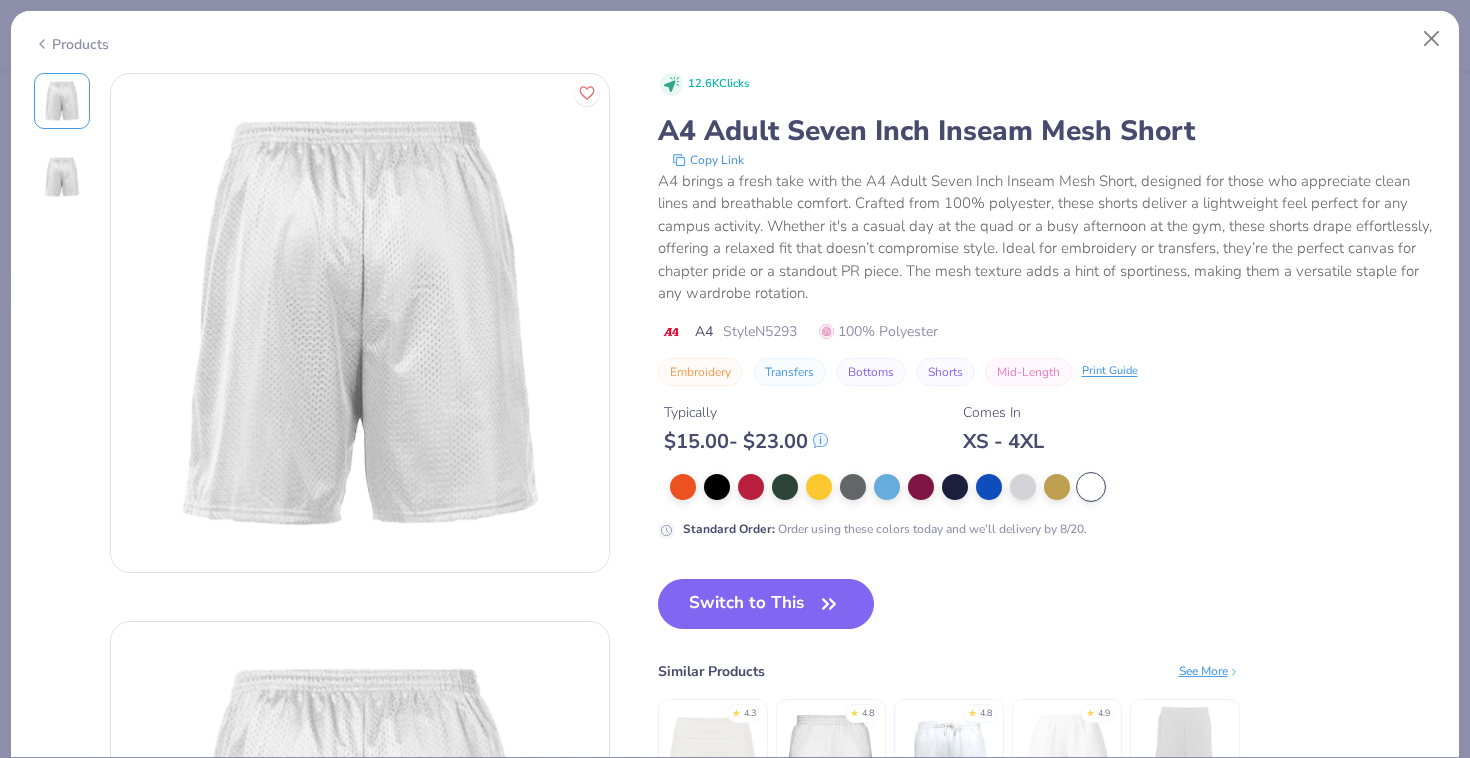 click on "Products 12.6K  Clicks A4 Adult Seven Inch Inseam Mesh Short Copy Link A4 brings a fresh take with the A4 Adult Seven Inch Inseam Mesh Short, designed for those who appreciate clean lines and breathable comfort. Crafted from 100% polyester, these shorts deliver a lightweight feel perfect for any campus activity. Whether it's a casual day at the quad or a busy afternoon at the gym, these shorts drape effortlessly, offering a relaxed fit that doesn’t compromise style. Ideal for embroidery or transfers, they’re the perfect canvas for chapter pride or a standout PR piece. The mesh texture adds a hint of sportiness, making them a versatile staple for any wardrobe rotation. A4 Style  N5293   100% Polyester Embroidery Transfers Bottoms Shorts Mid-Length Print Guide Typically   $ 15.00  - $ 23.00   Comes In XS - 4XL     Standard Order :   Order using these colors today and we’ll delivery by 8/20. Switch to This Similar Products See More ★ 4.3 ★ 4.8 ★ 4.8 ★ 4.9 Other Products You Might Like Shorts A4 +" at bounding box center [735, 379] 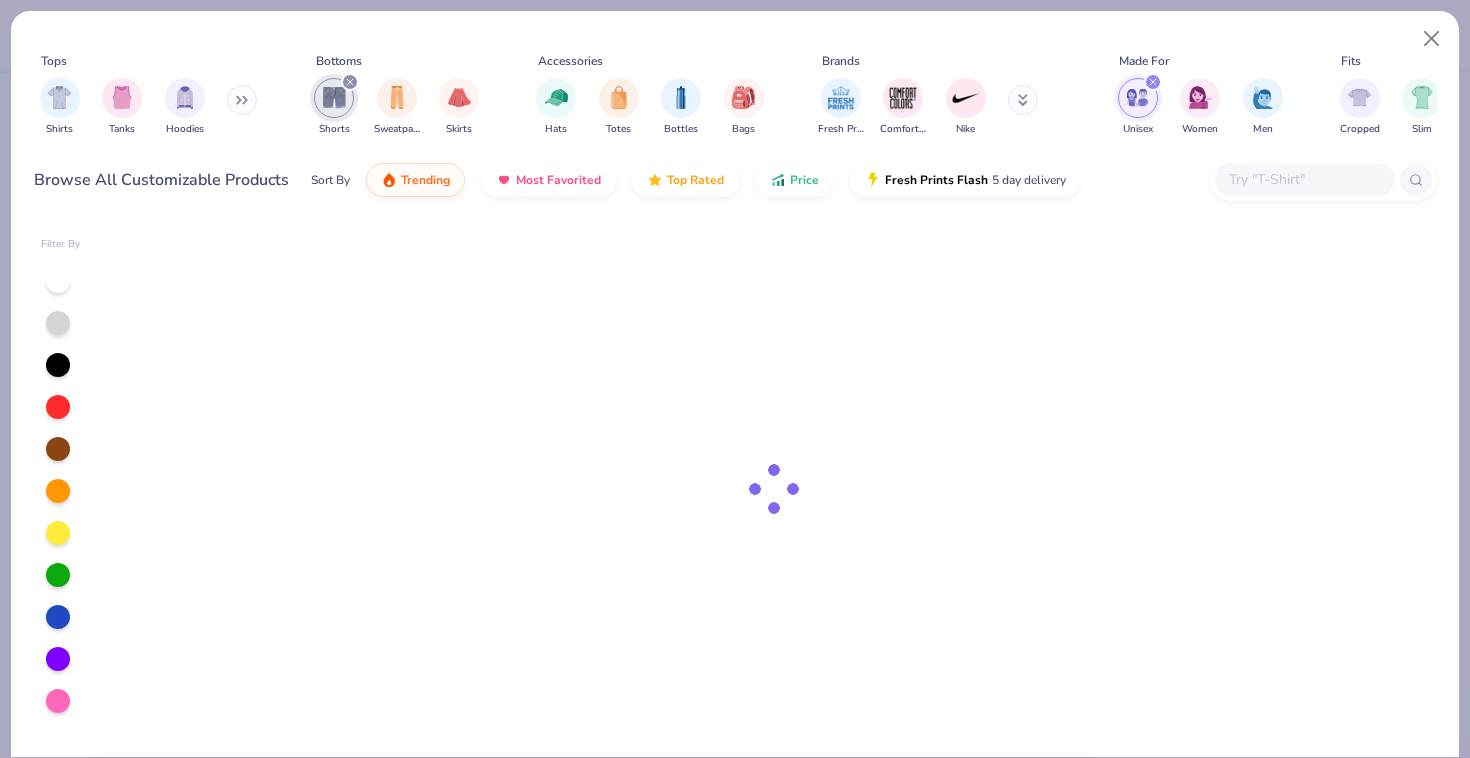 type on "number one" 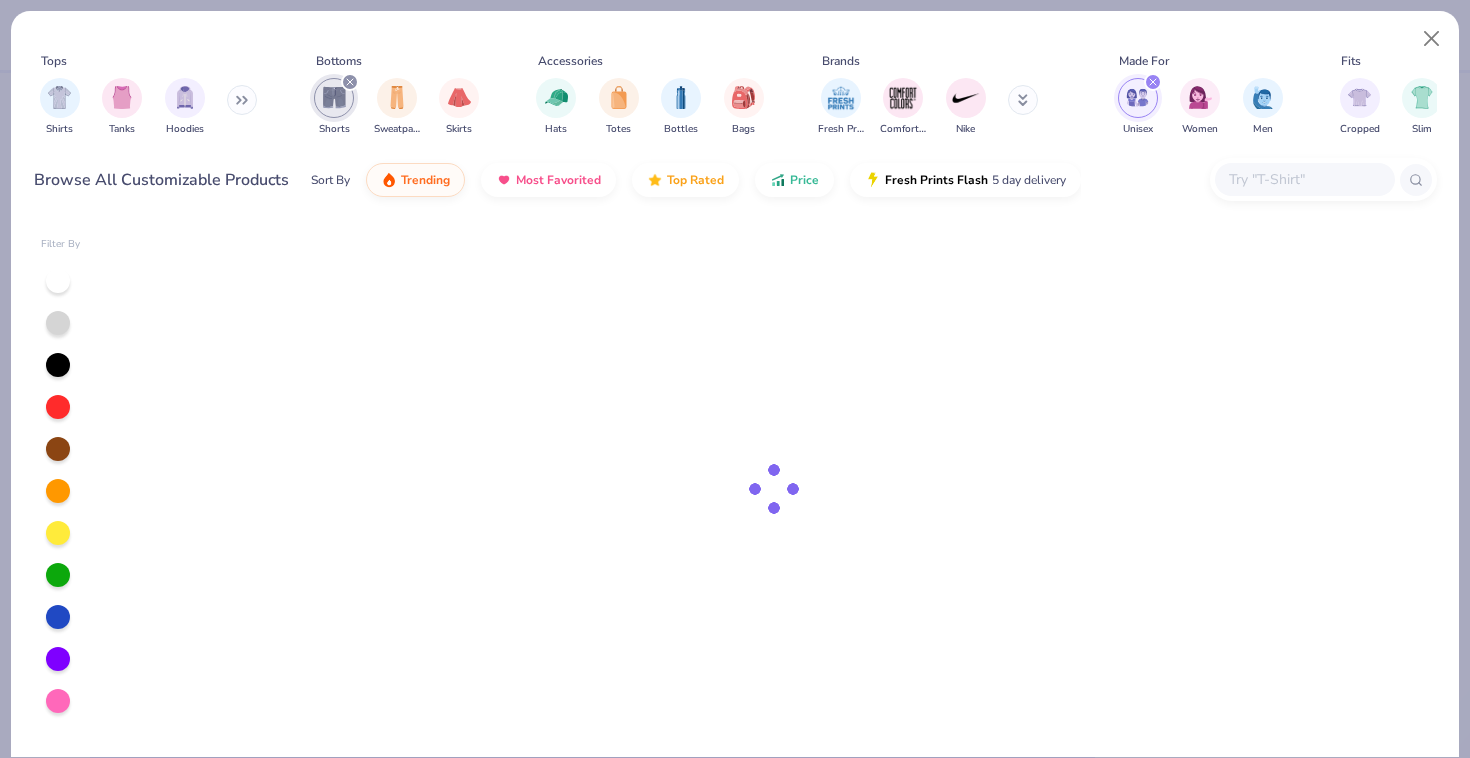 type on "13" 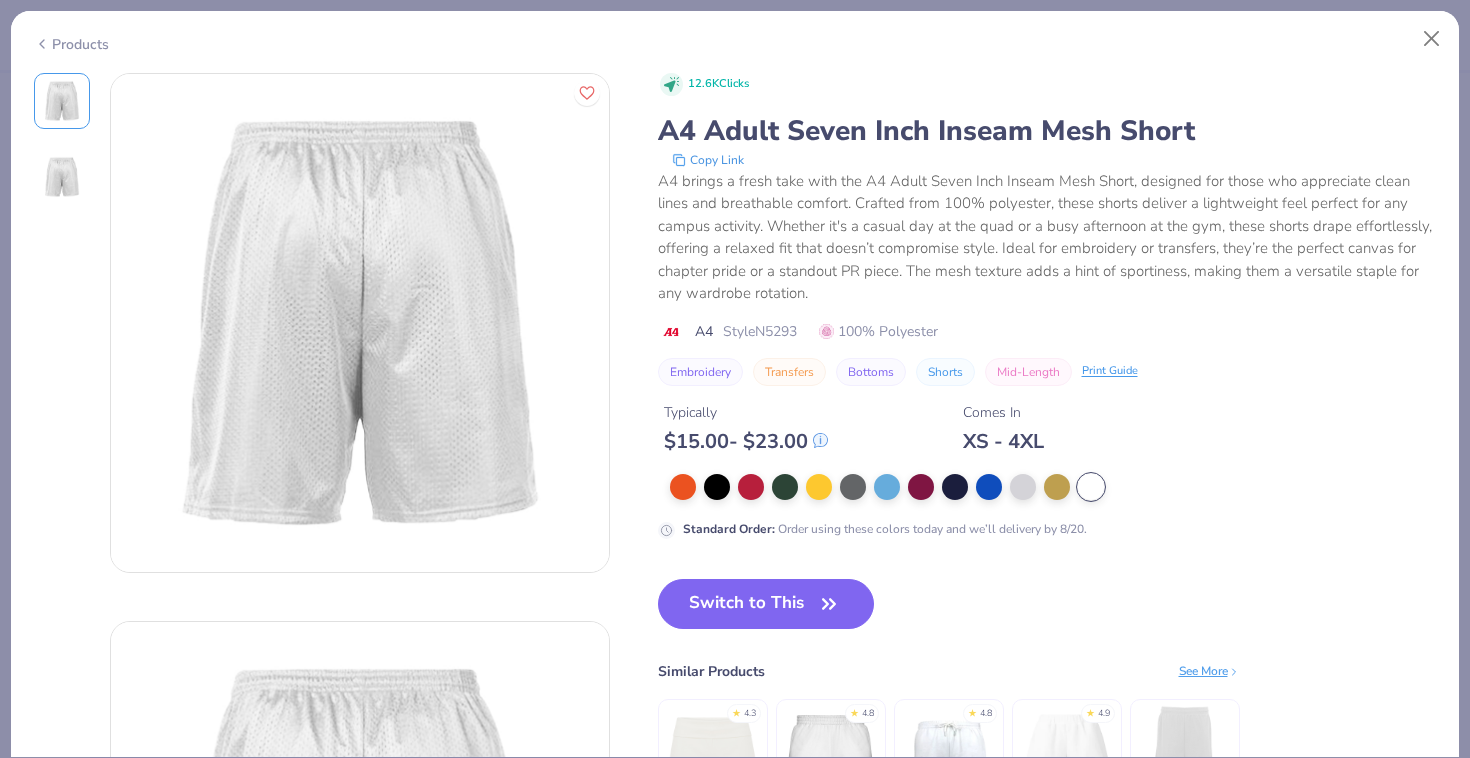 scroll, scrollTop: 0, scrollLeft: 0, axis: both 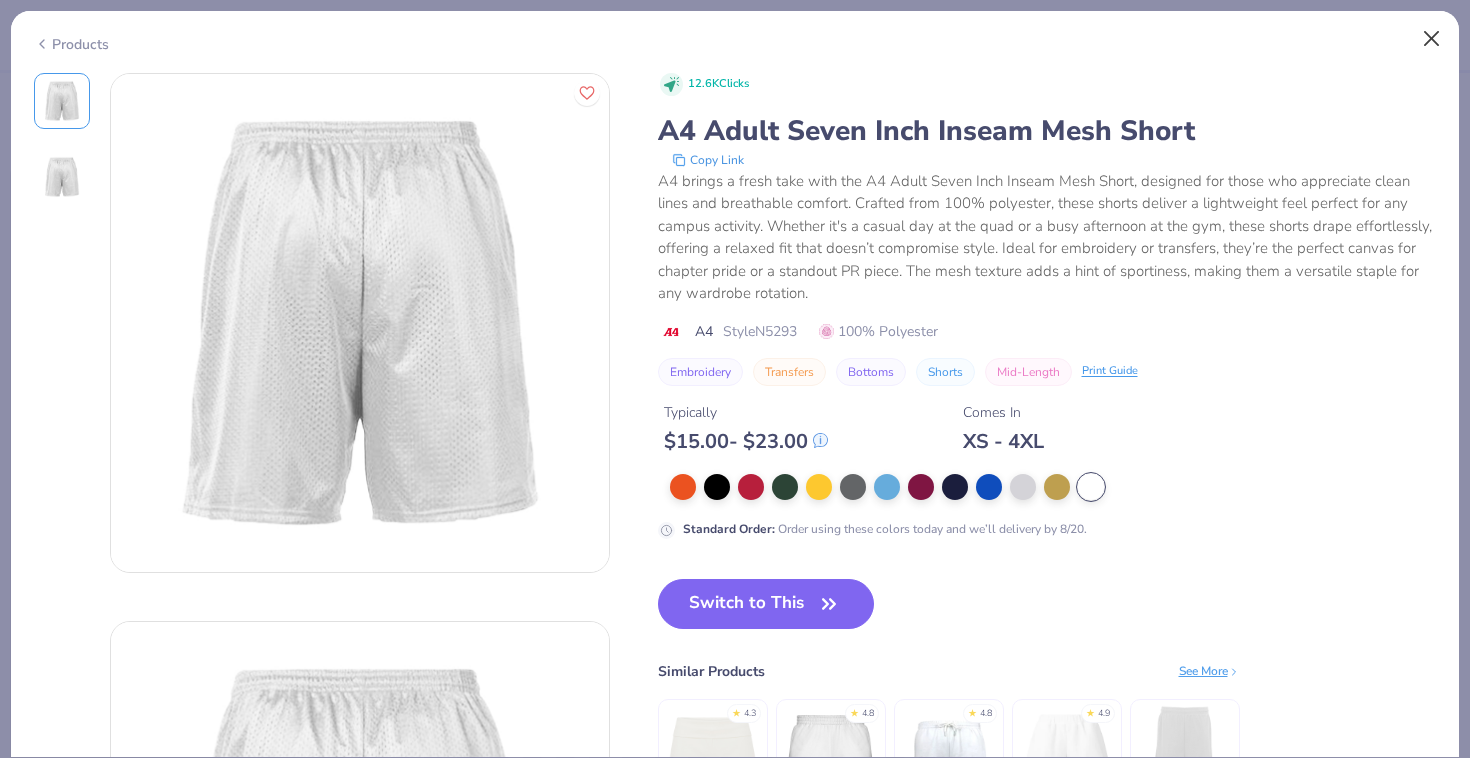 click at bounding box center [1432, 39] 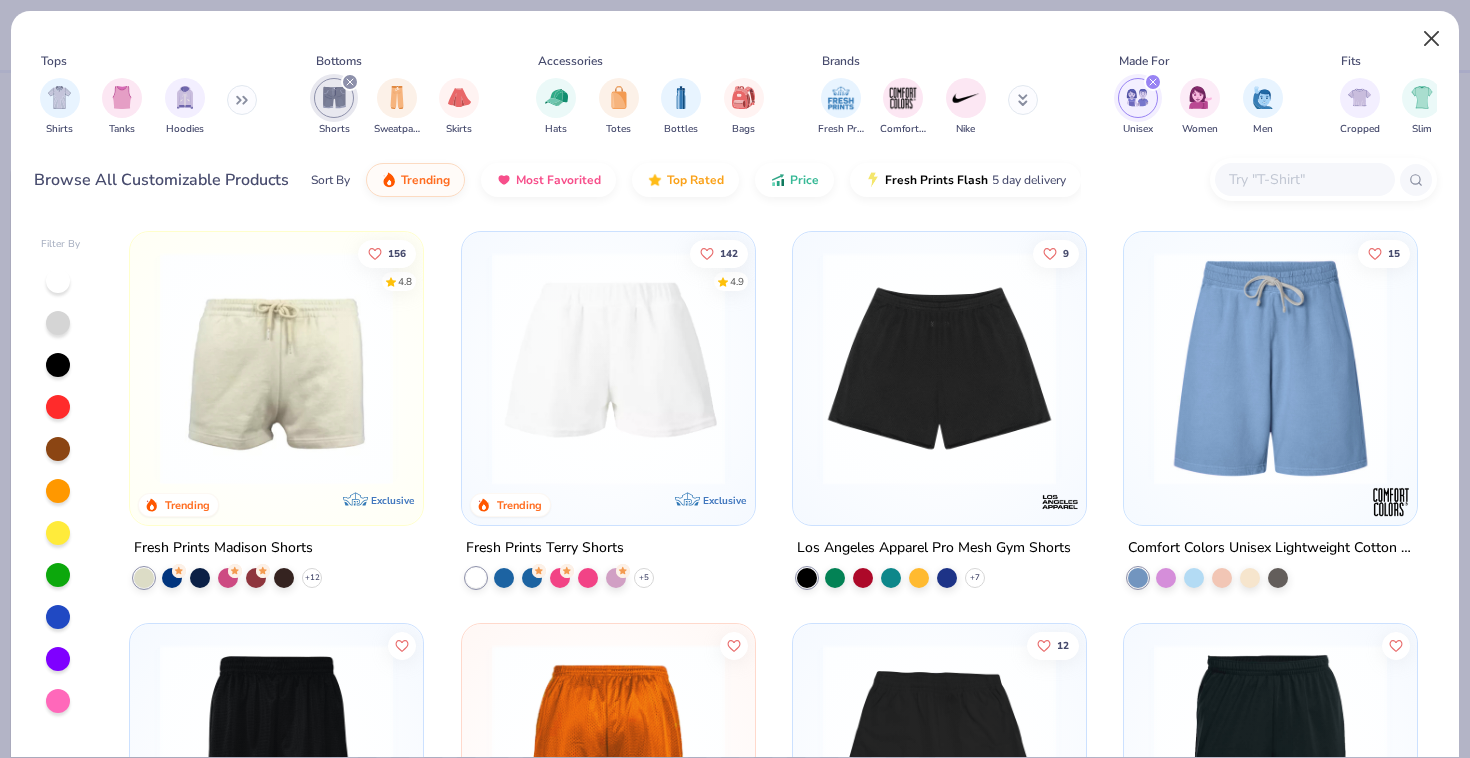 click at bounding box center [1432, 39] 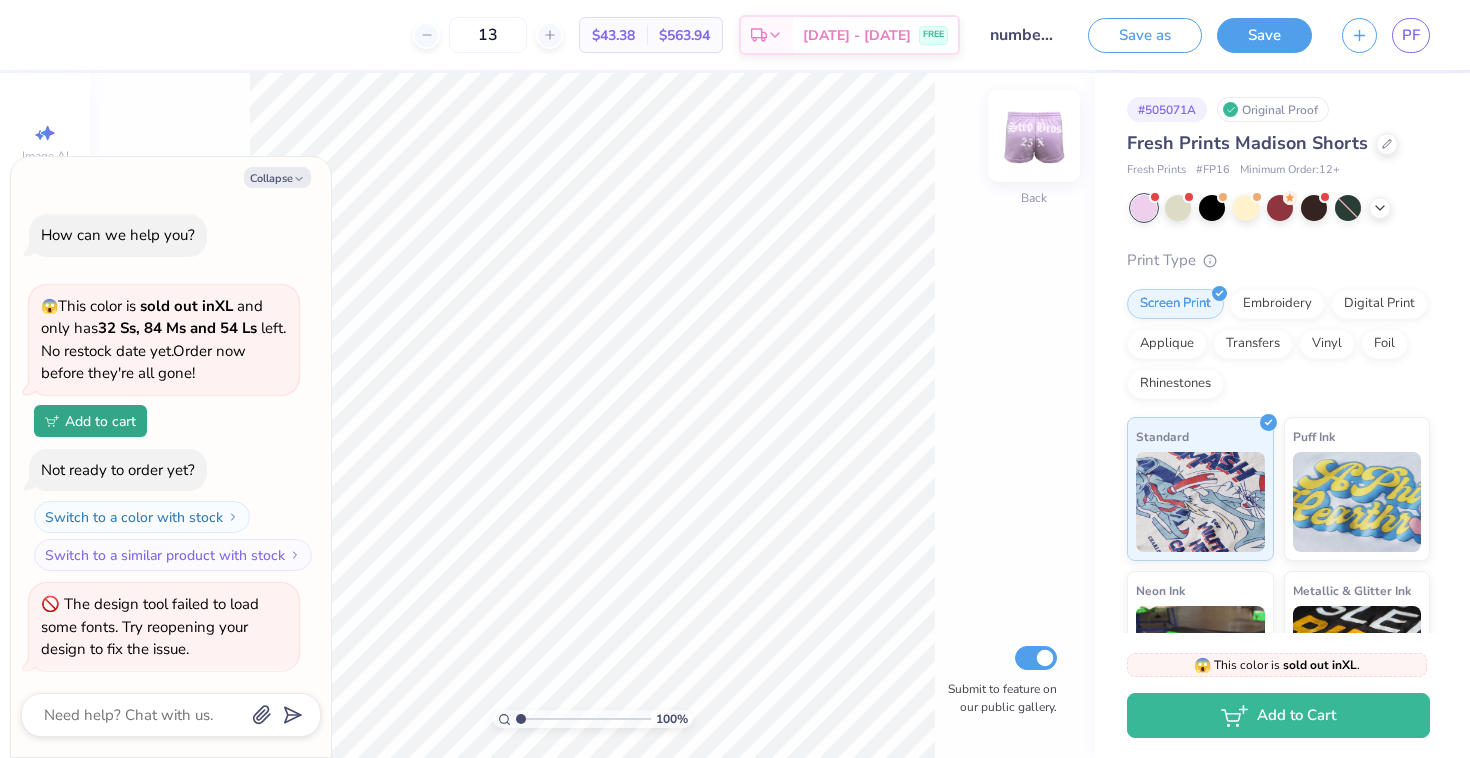 click at bounding box center (1034, 136) 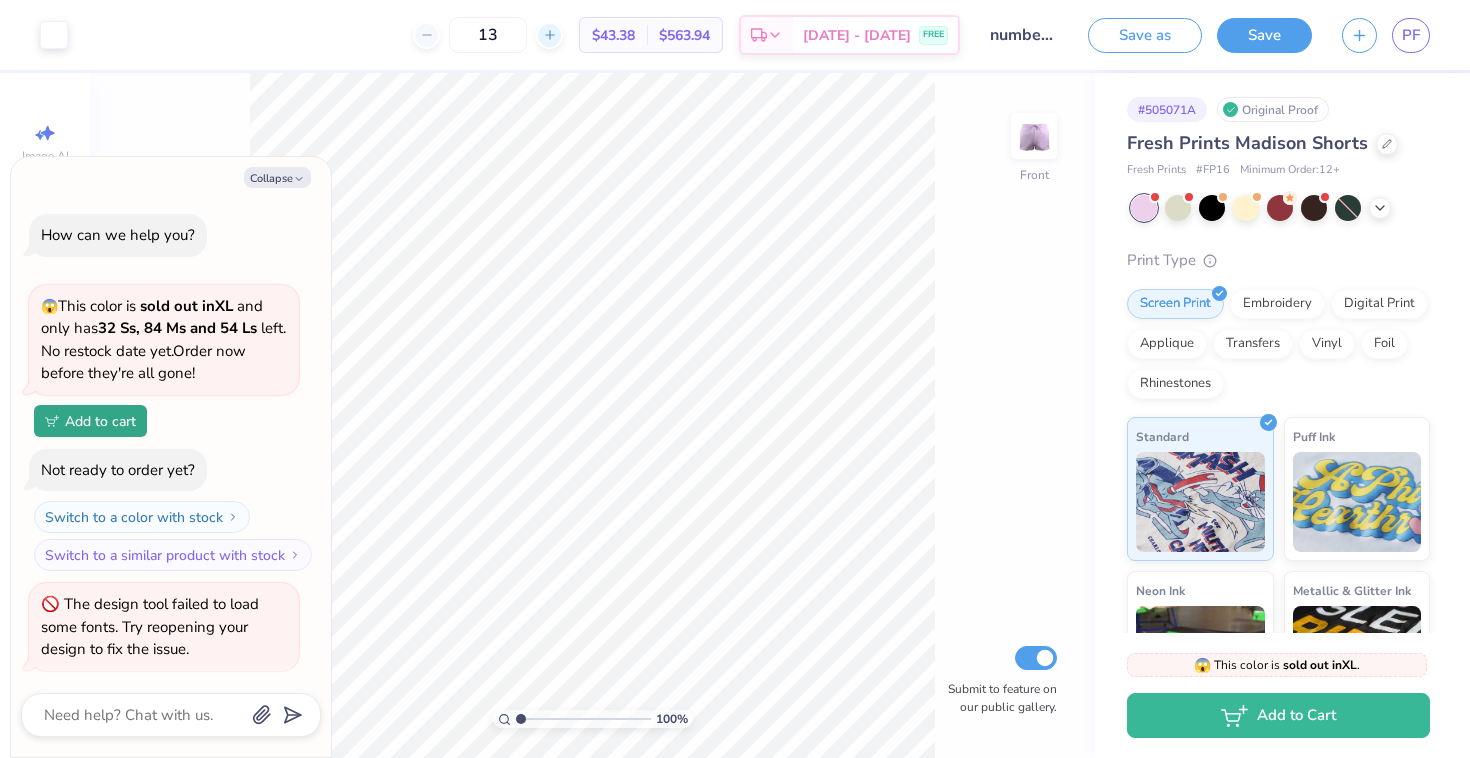 click at bounding box center (549, 35) 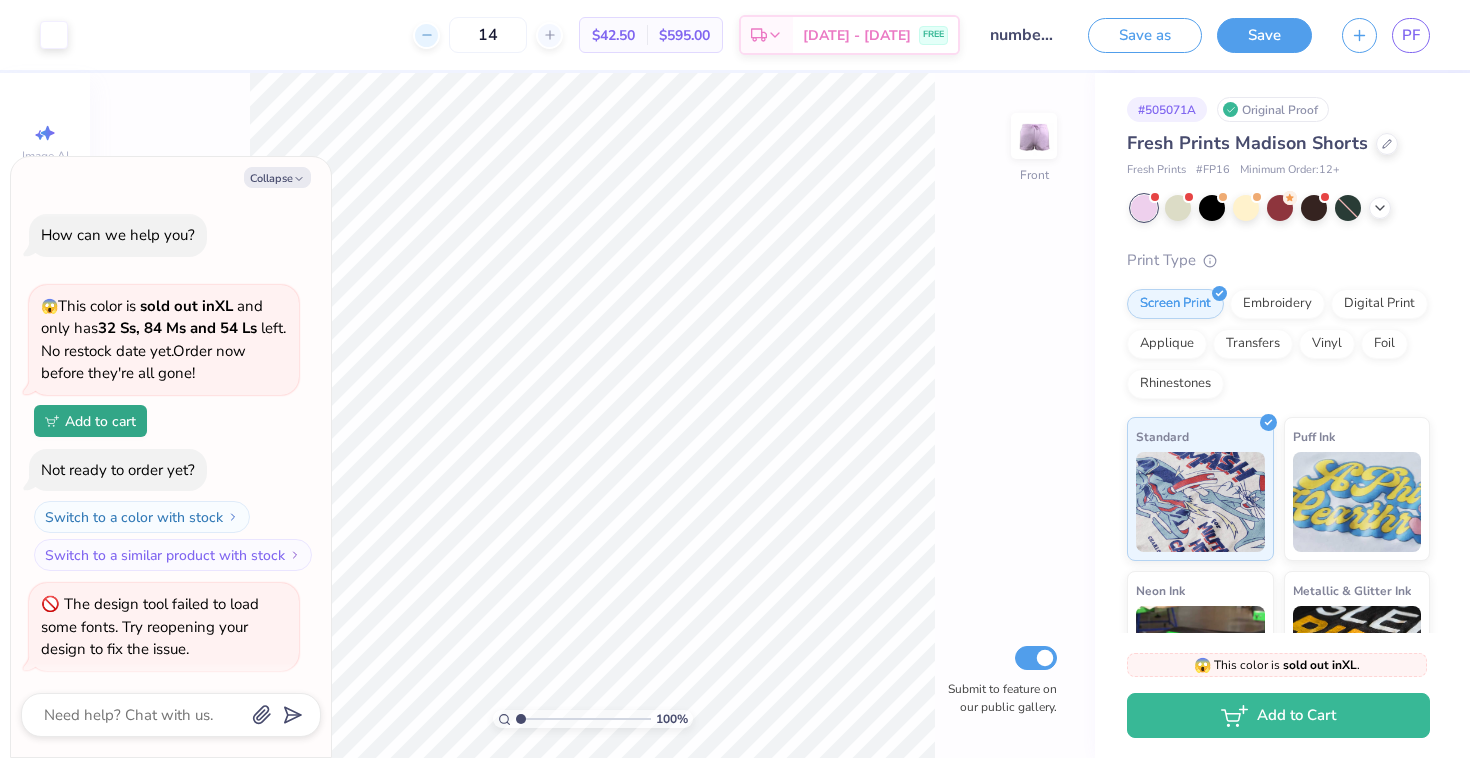 click at bounding box center (426, 35) 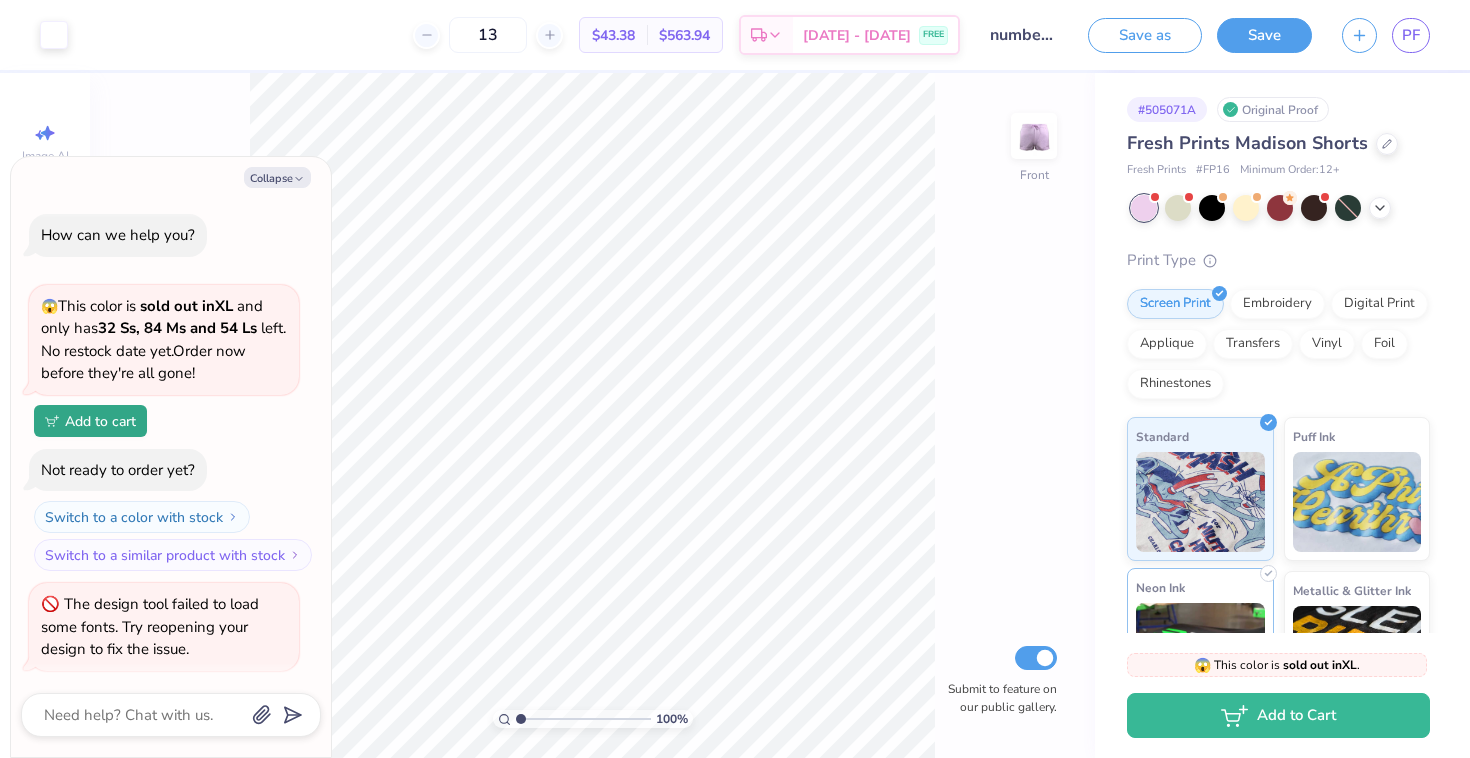 scroll, scrollTop: 0, scrollLeft: 0, axis: both 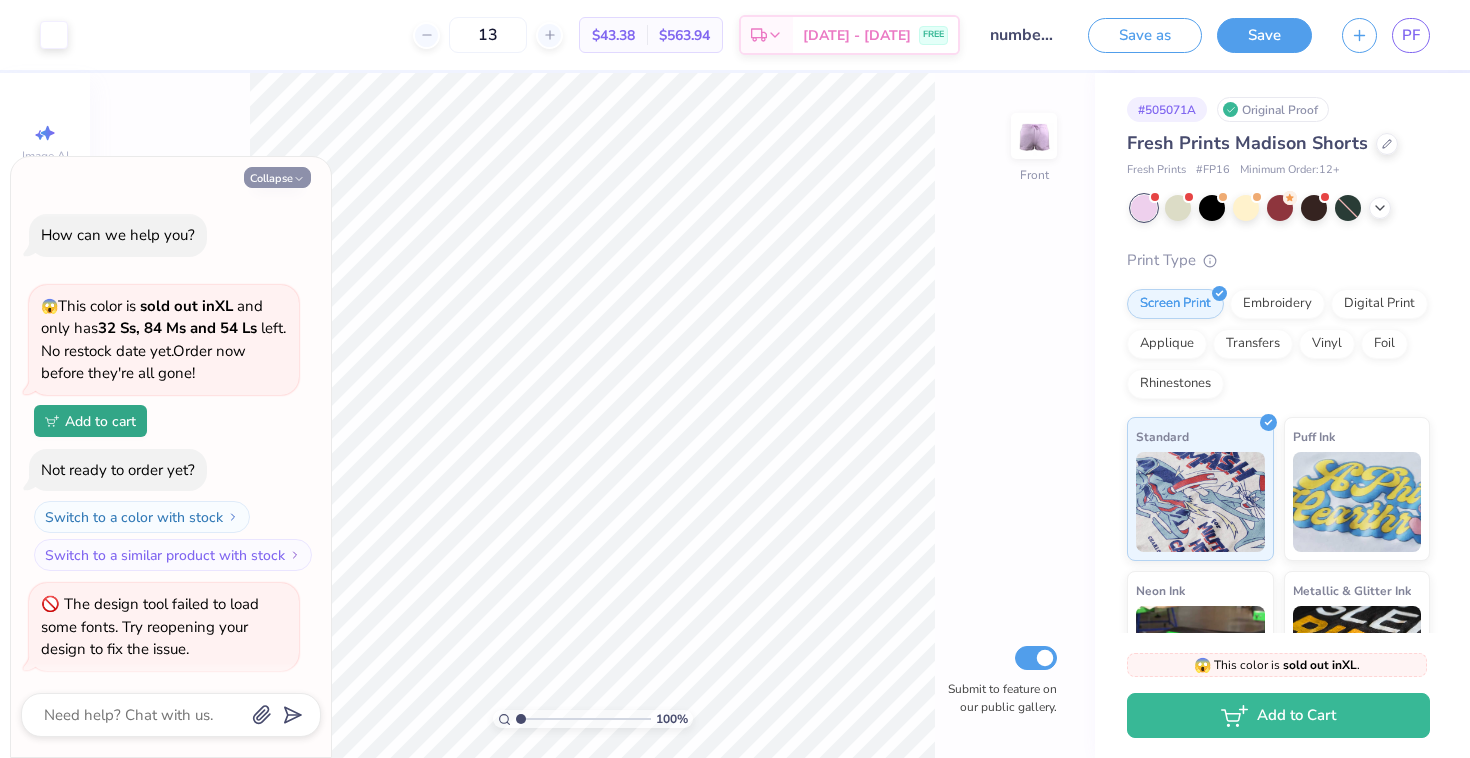 click on "Collapse" at bounding box center (277, 177) 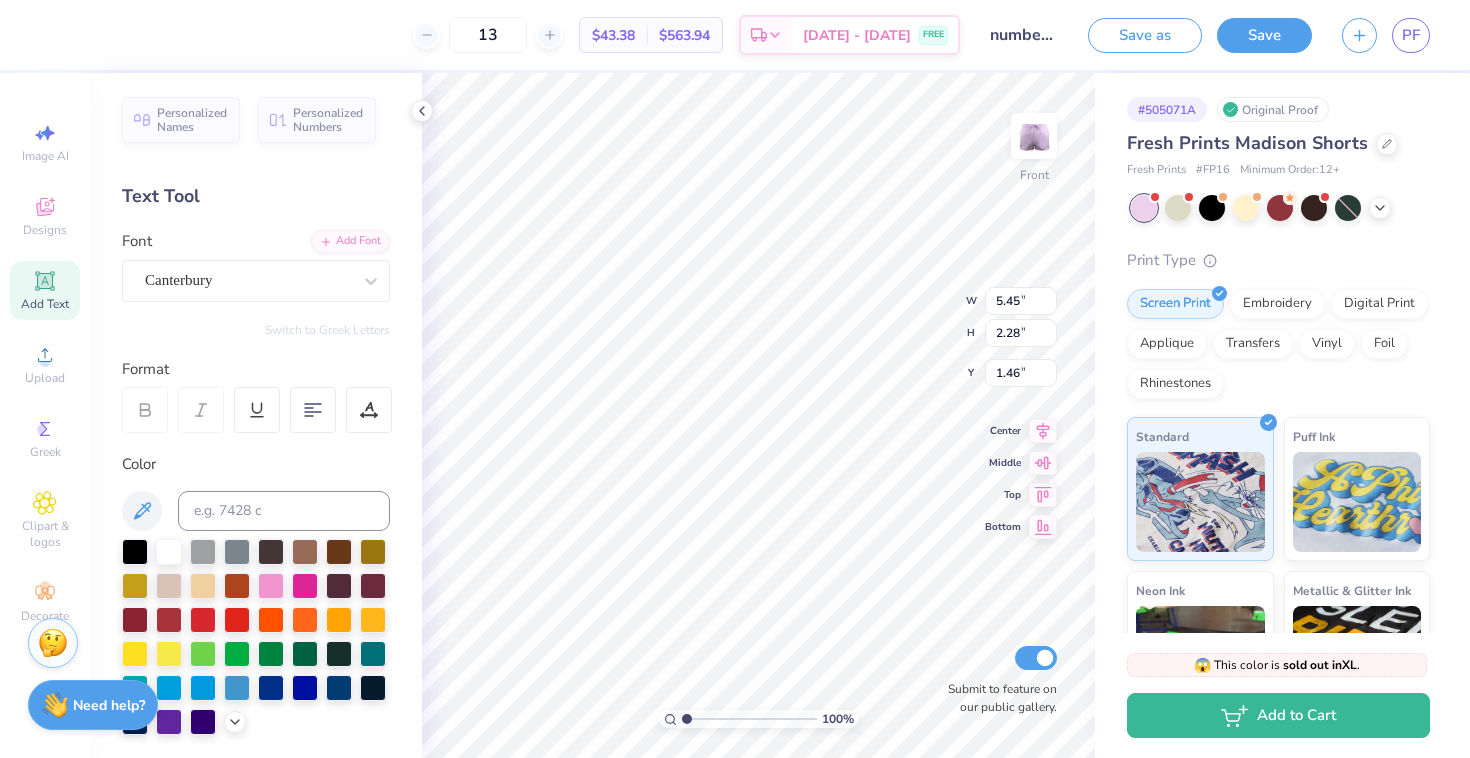 click on "Save as Save PF" at bounding box center (1279, 35) 